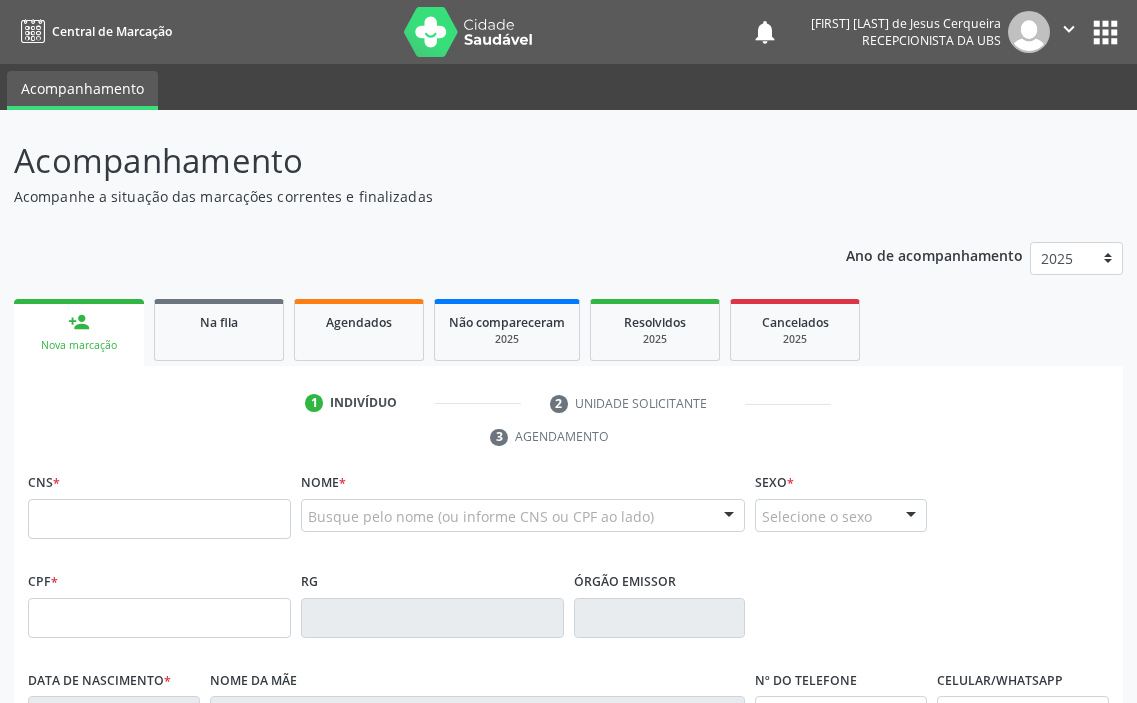 scroll, scrollTop: 0, scrollLeft: 0, axis: both 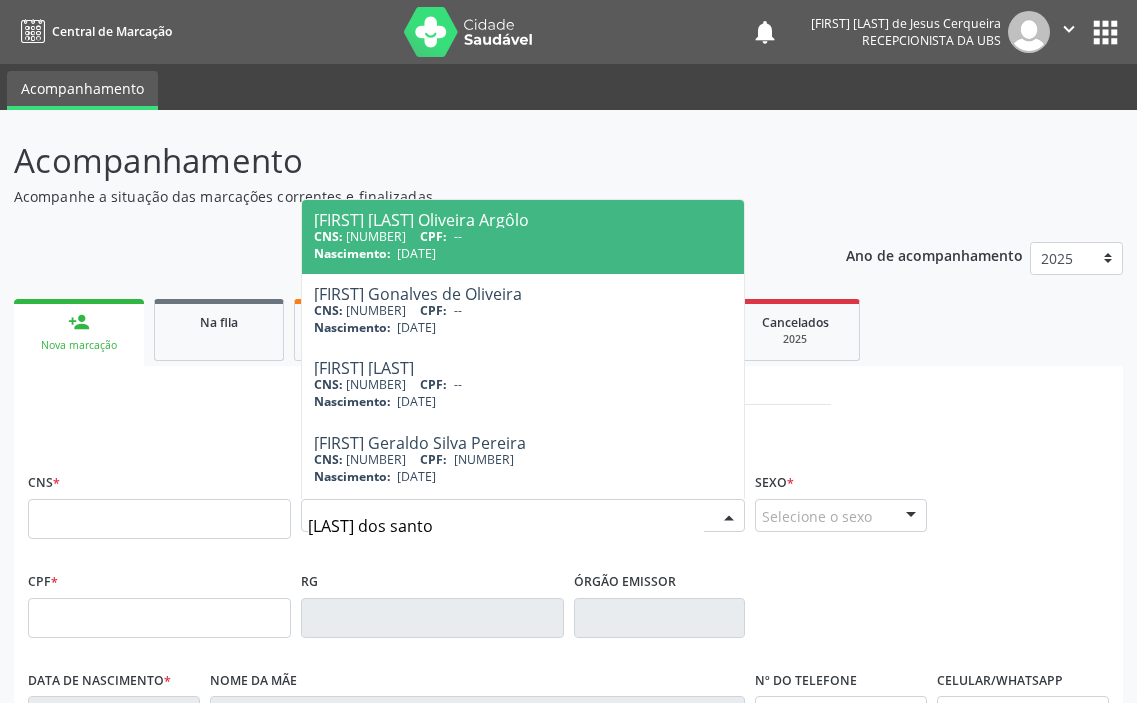 type on "[LAST] dos santos" 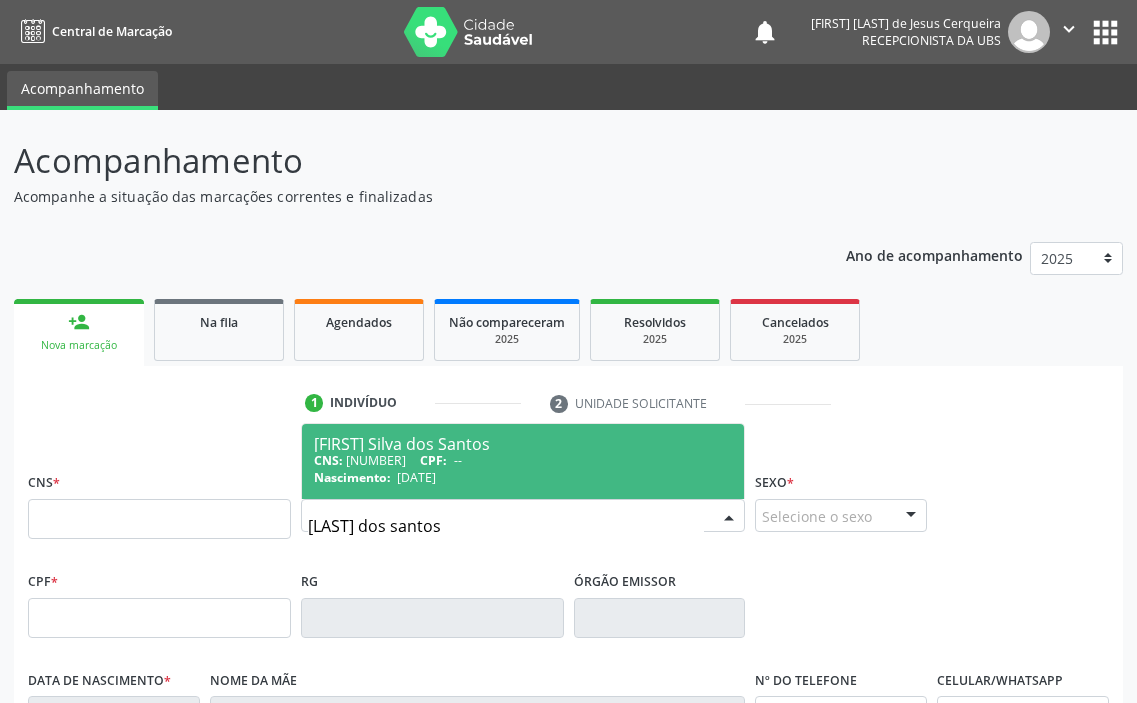 click on "CNS:
[NUMBER]
CPF:    --" at bounding box center (523, 460) 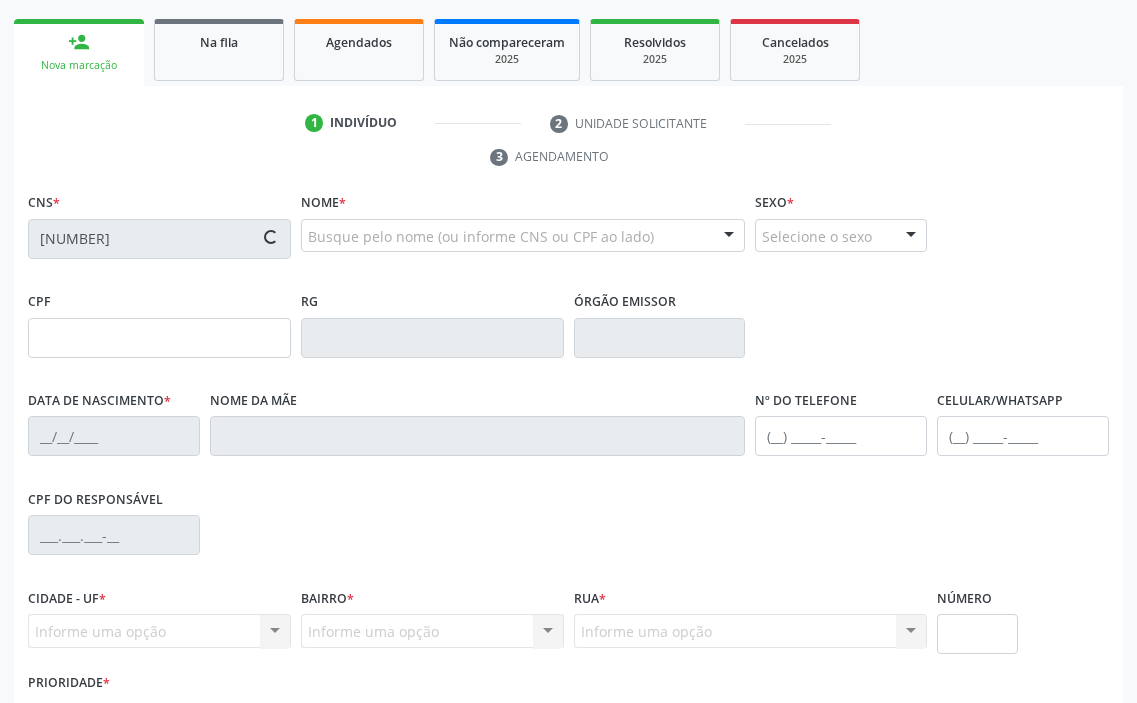 scroll, scrollTop: 300, scrollLeft: 0, axis: vertical 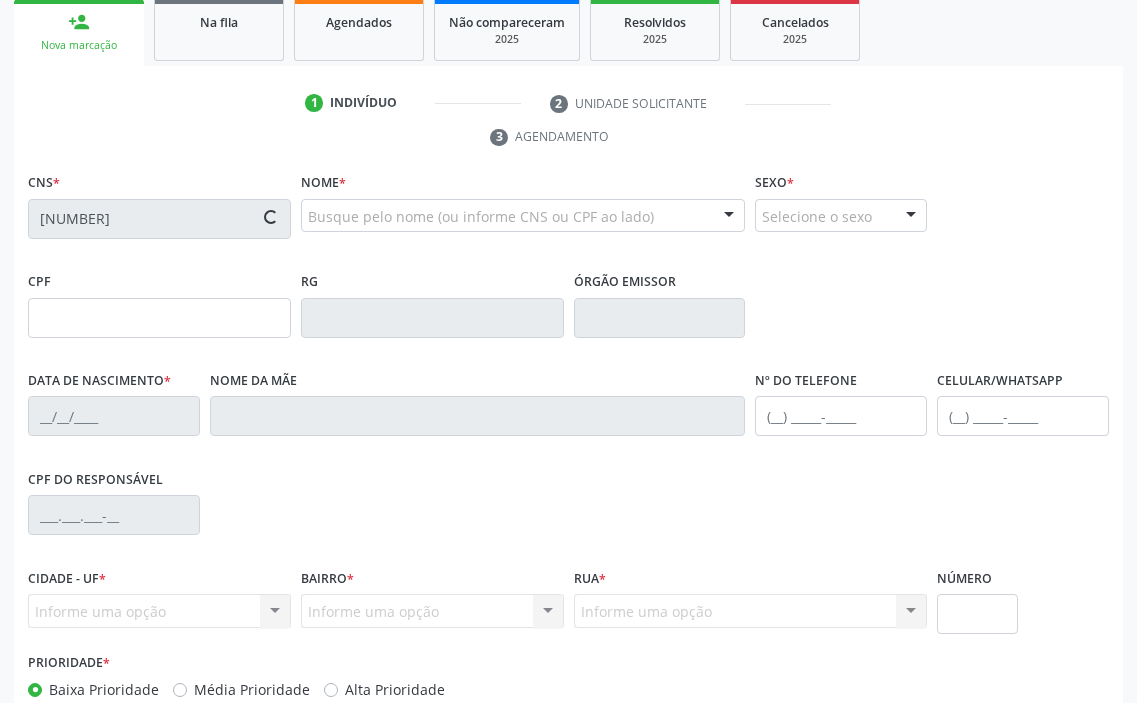 type on "[DATE]" 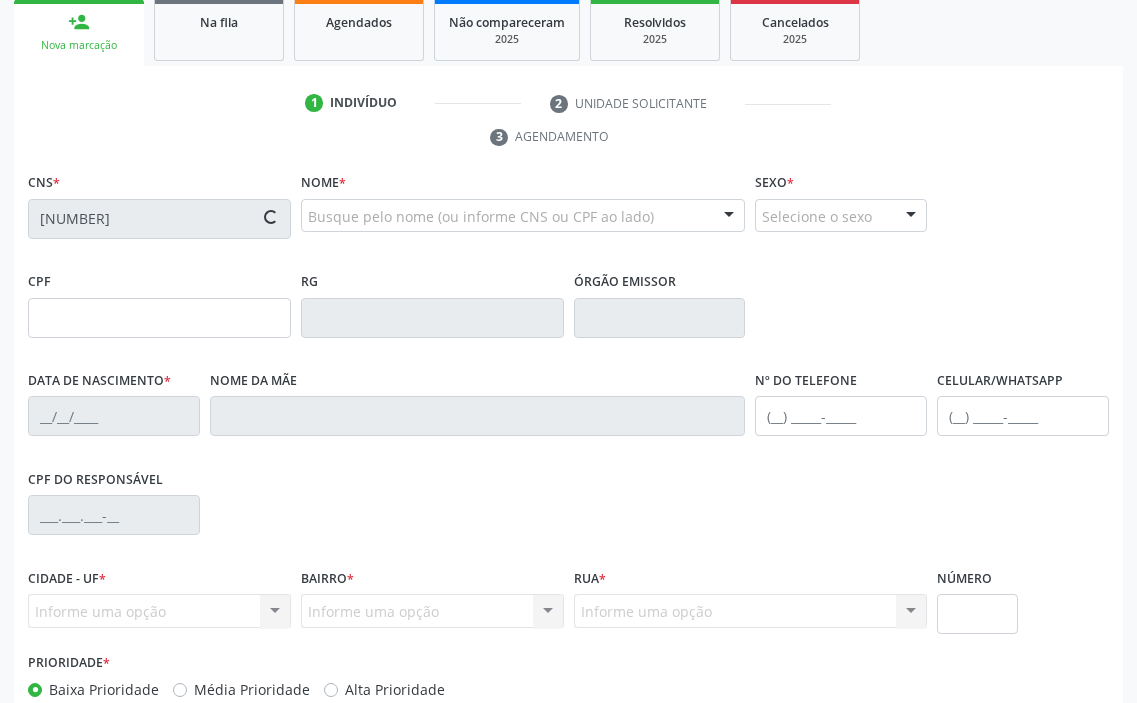 type on "5" 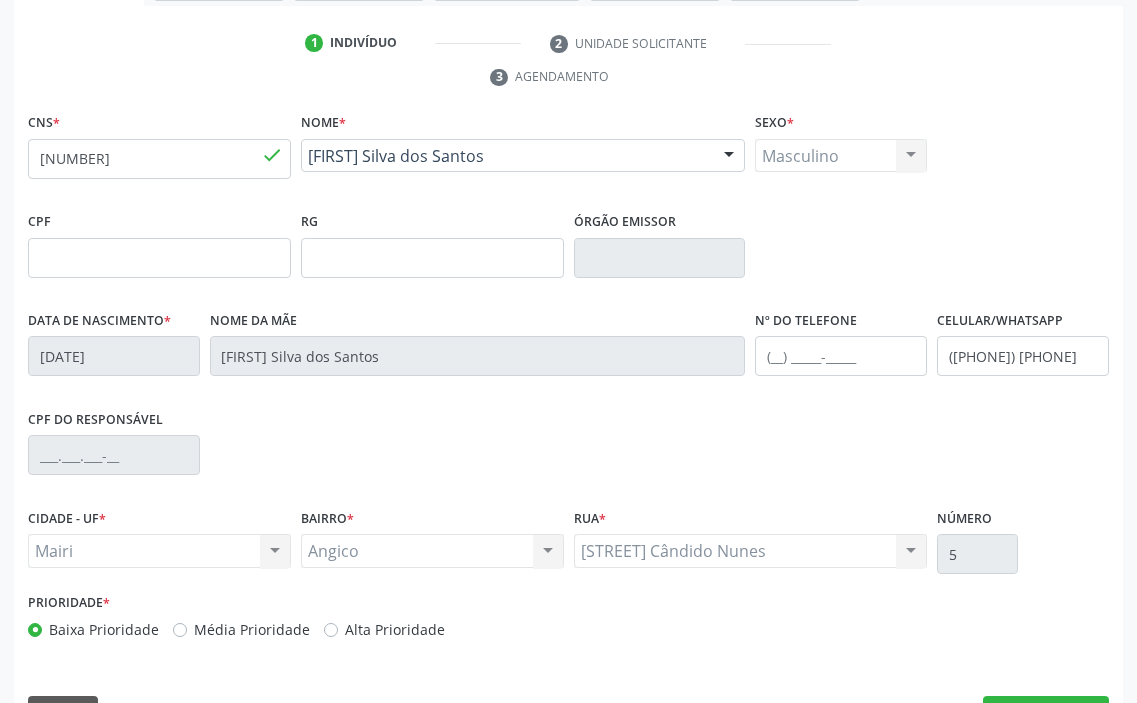 scroll, scrollTop: 415, scrollLeft: 0, axis: vertical 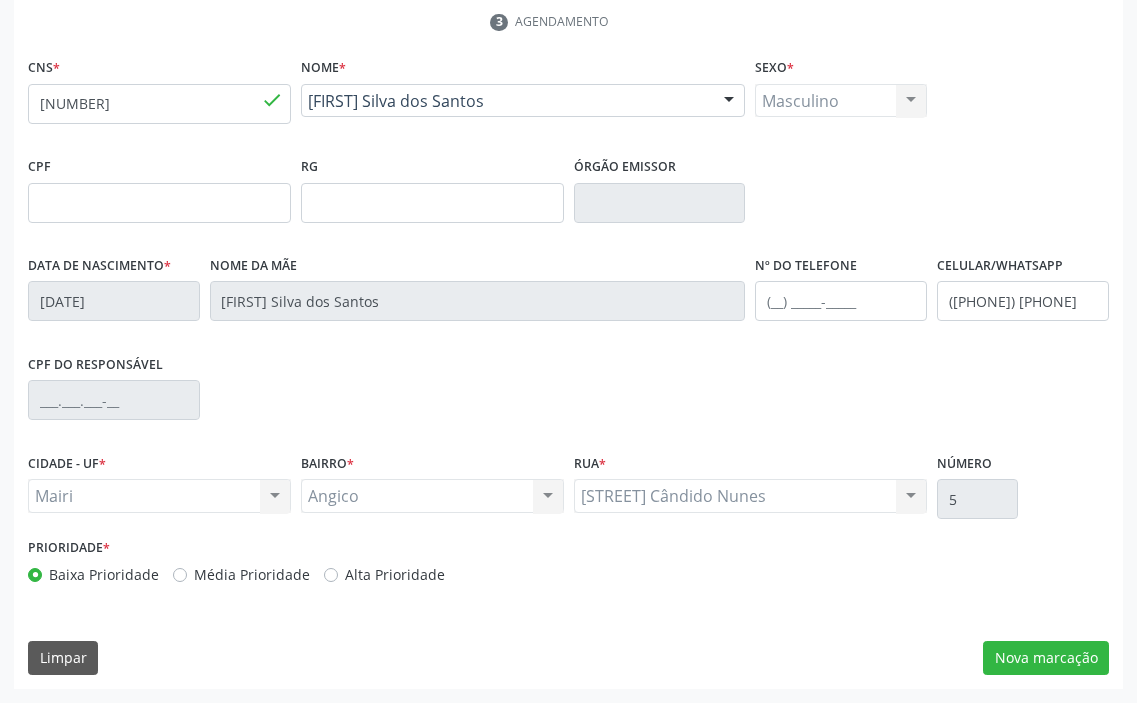 click on "Média Prioridade" at bounding box center (252, 574) 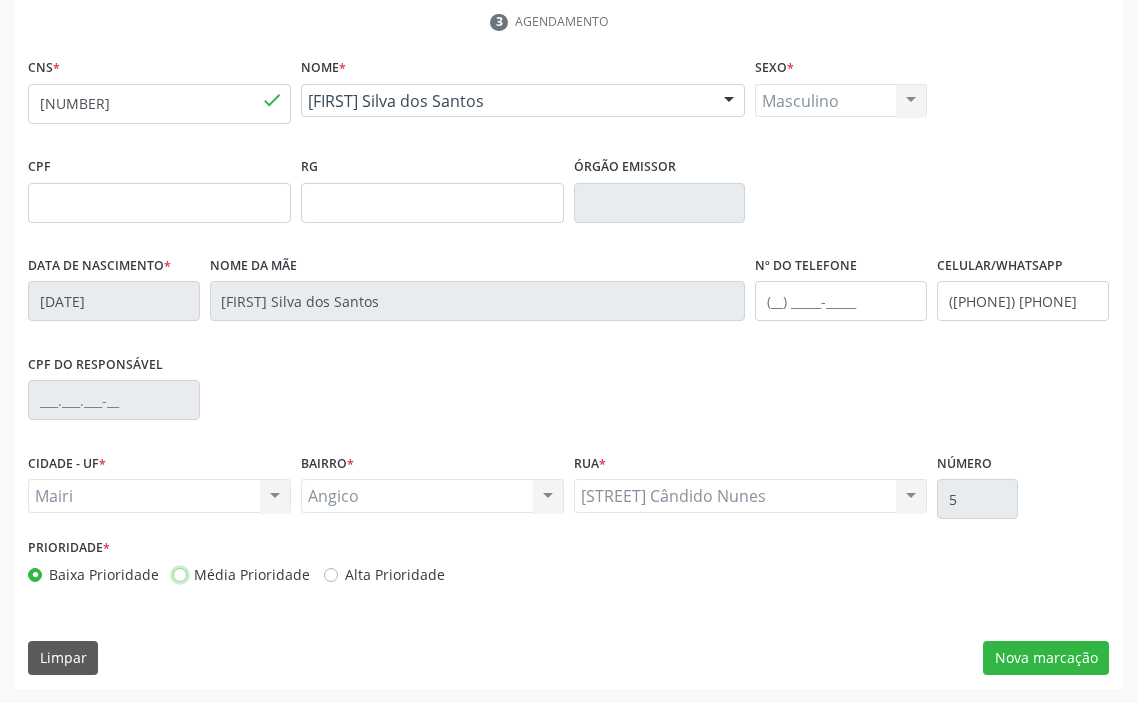 radio on "true" 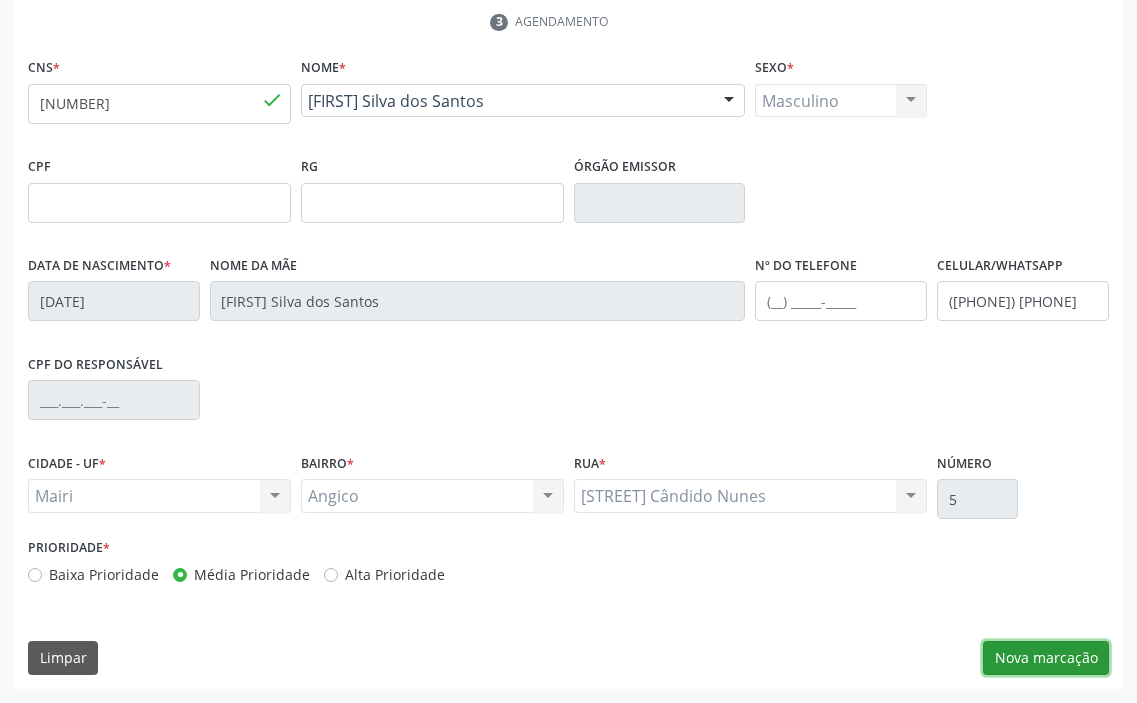 click on "Nova marcação" at bounding box center [1046, 658] 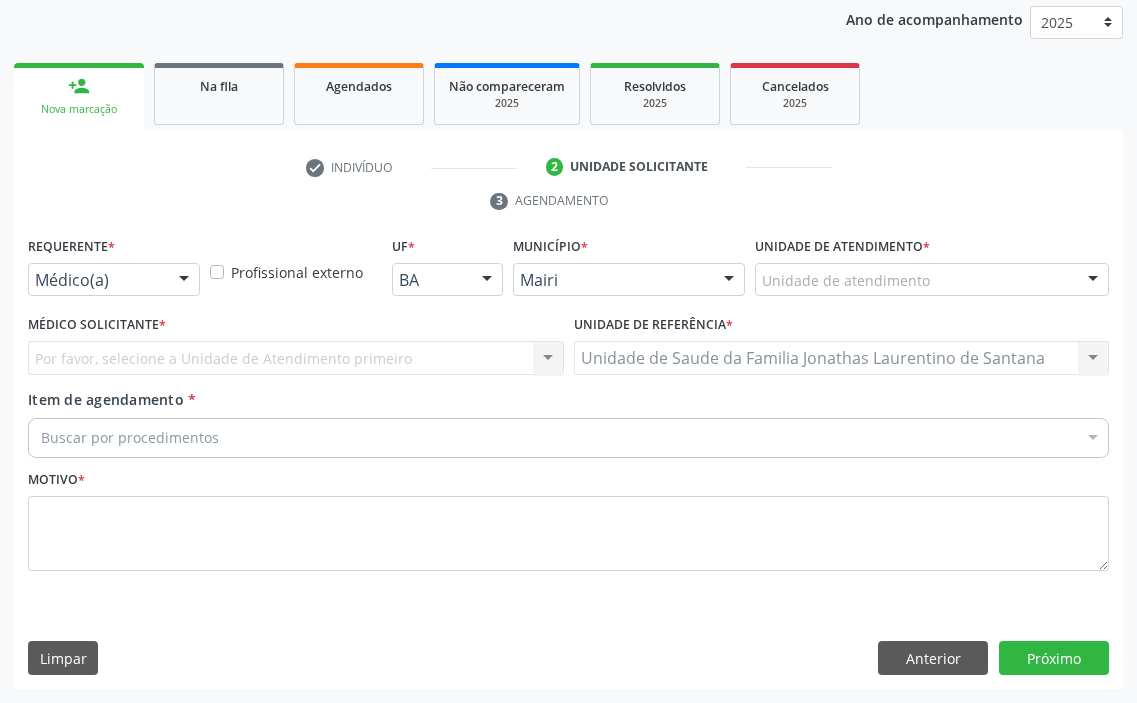 scroll, scrollTop: 236, scrollLeft: 0, axis: vertical 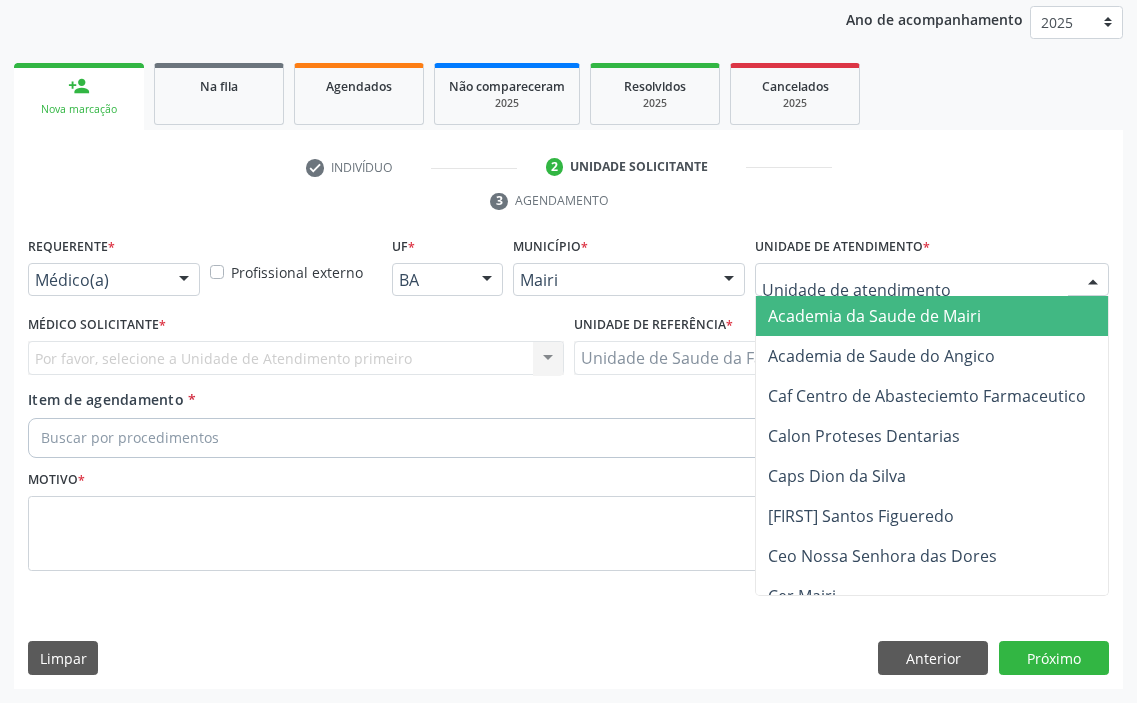 type on "j" 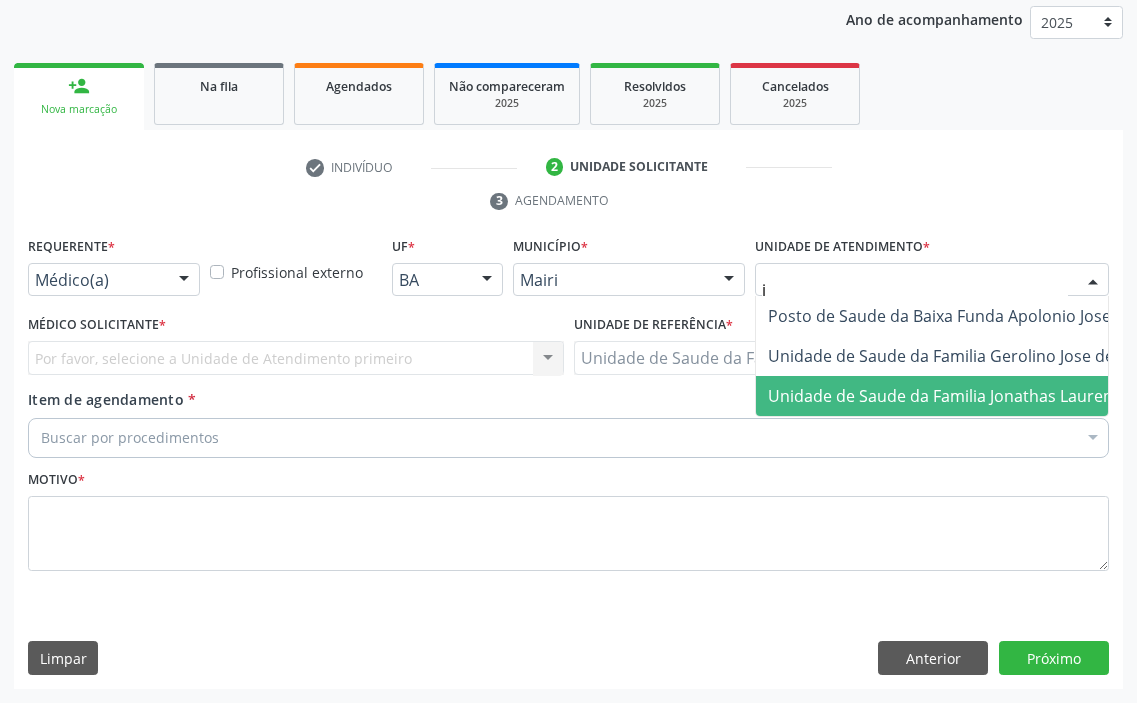click on "Unidade de Saude da Familia Jonathas Laurentino de Santana" at bounding box center [1000, 396] 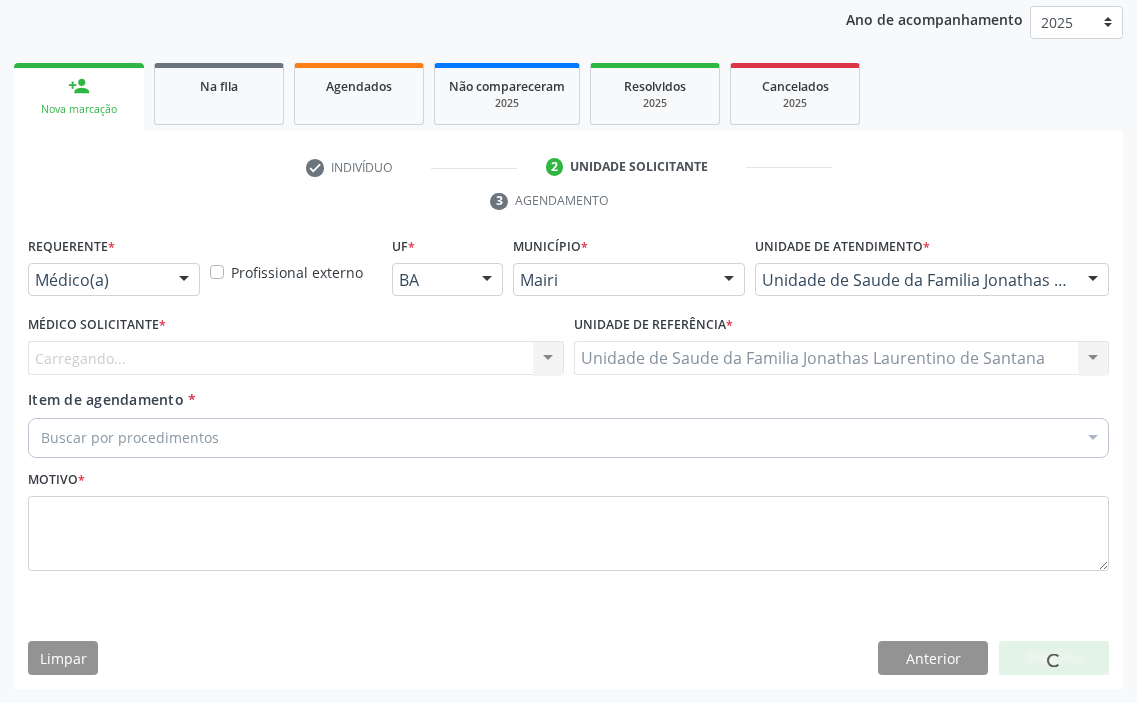 click on "Carregando...
Nenhum resultado encontrado para: "   "
Não há nenhuma opção para ser exibida." at bounding box center (296, 358) 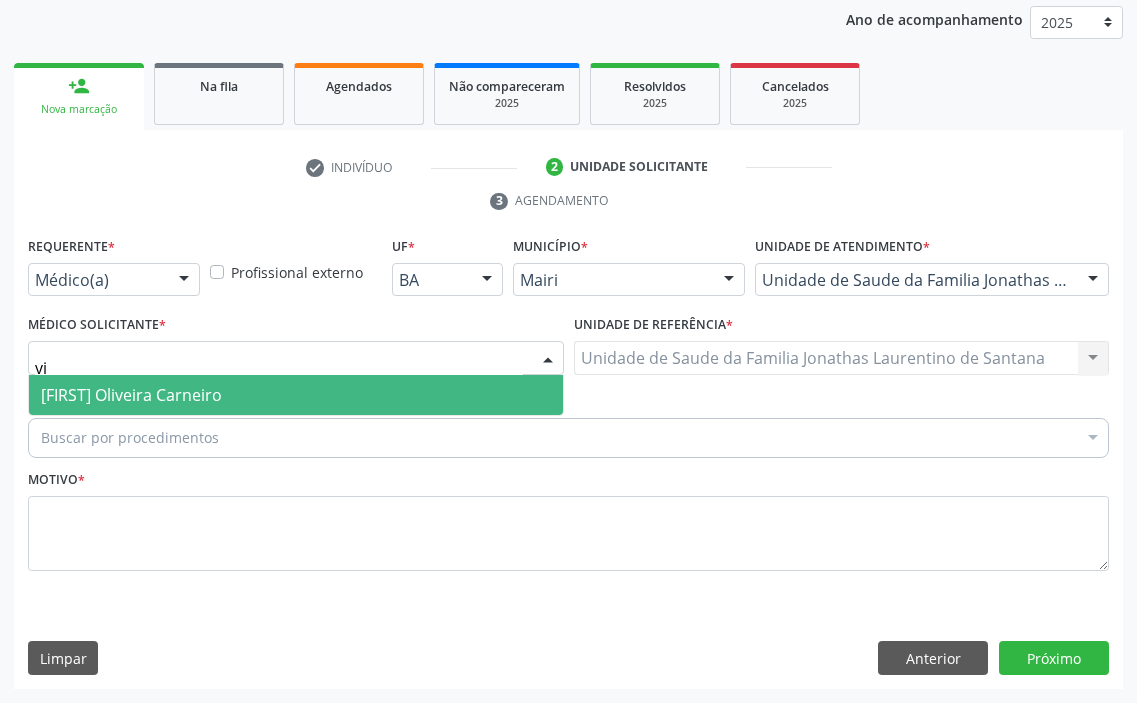 type on "vic" 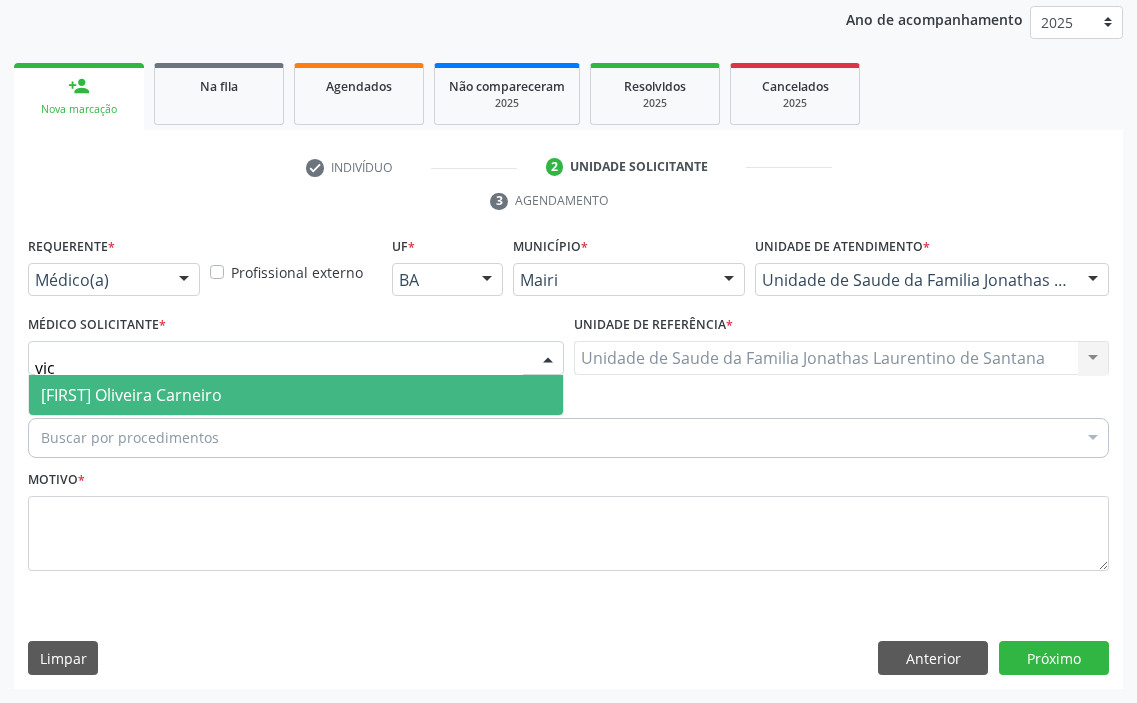 click on "[FIRST] Oliveira Carneiro" at bounding box center [131, 395] 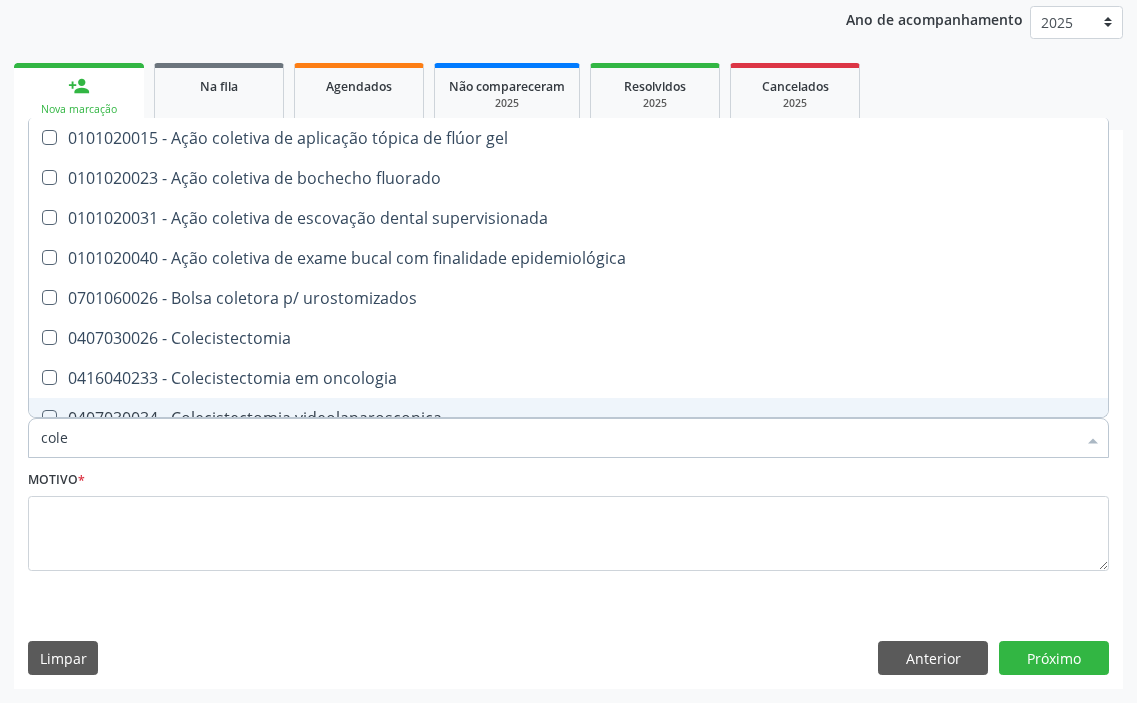 type on "coles" 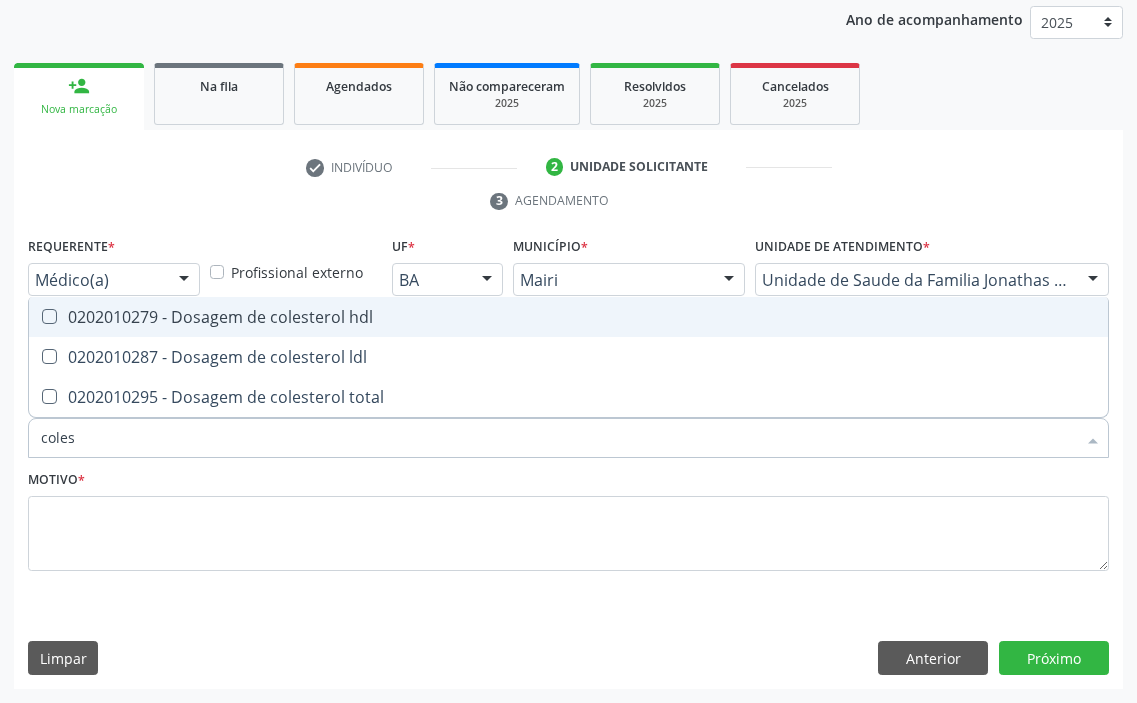 click on "0202010279 - Dosagem de colesterol hdl" at bounding box center [568, 317] 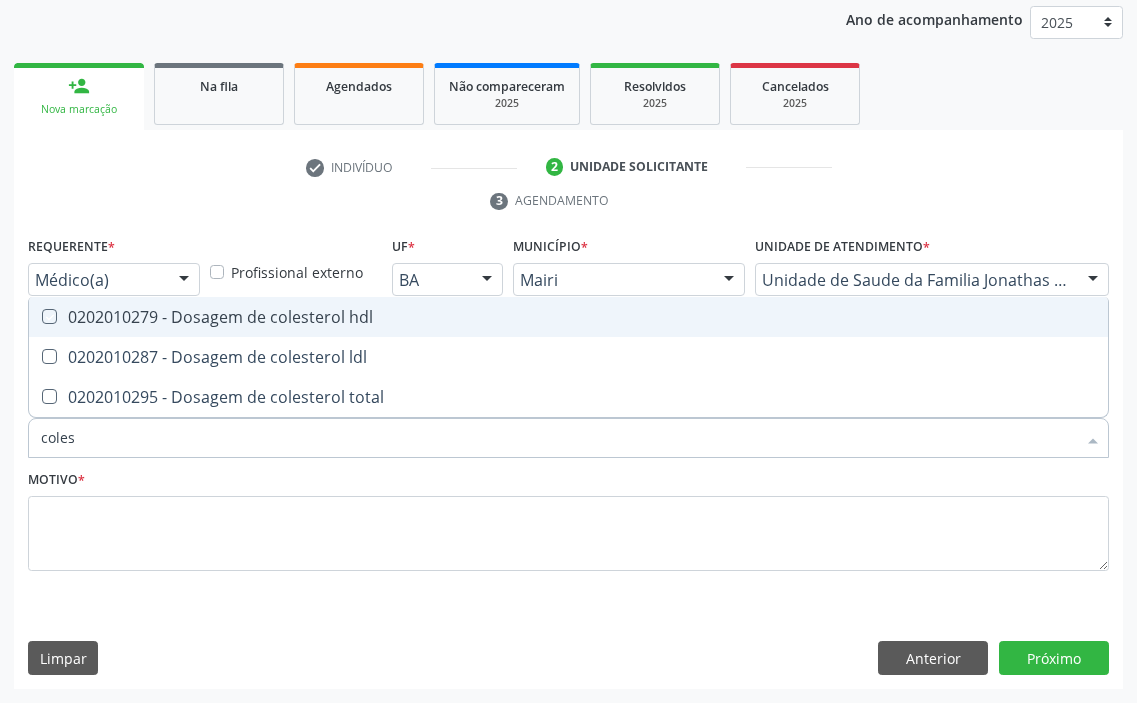 checkbox on "true" 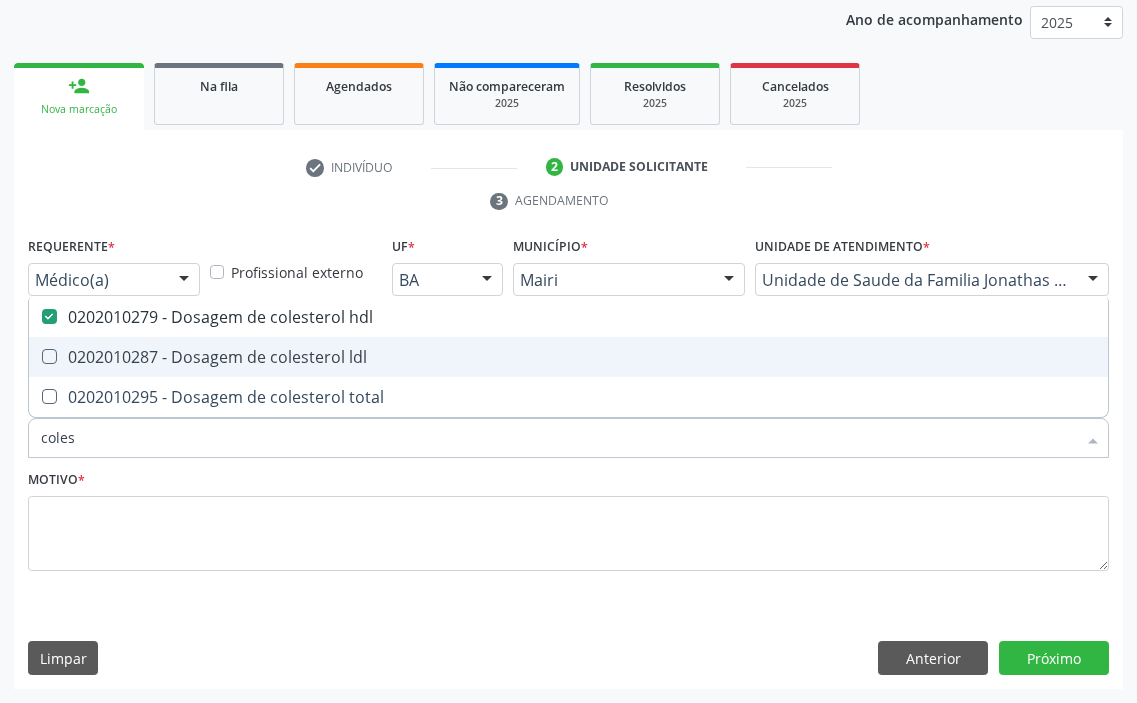 click on "0202010287 - Dosagem de colesterol ldl" at bounding box center (568, 357) 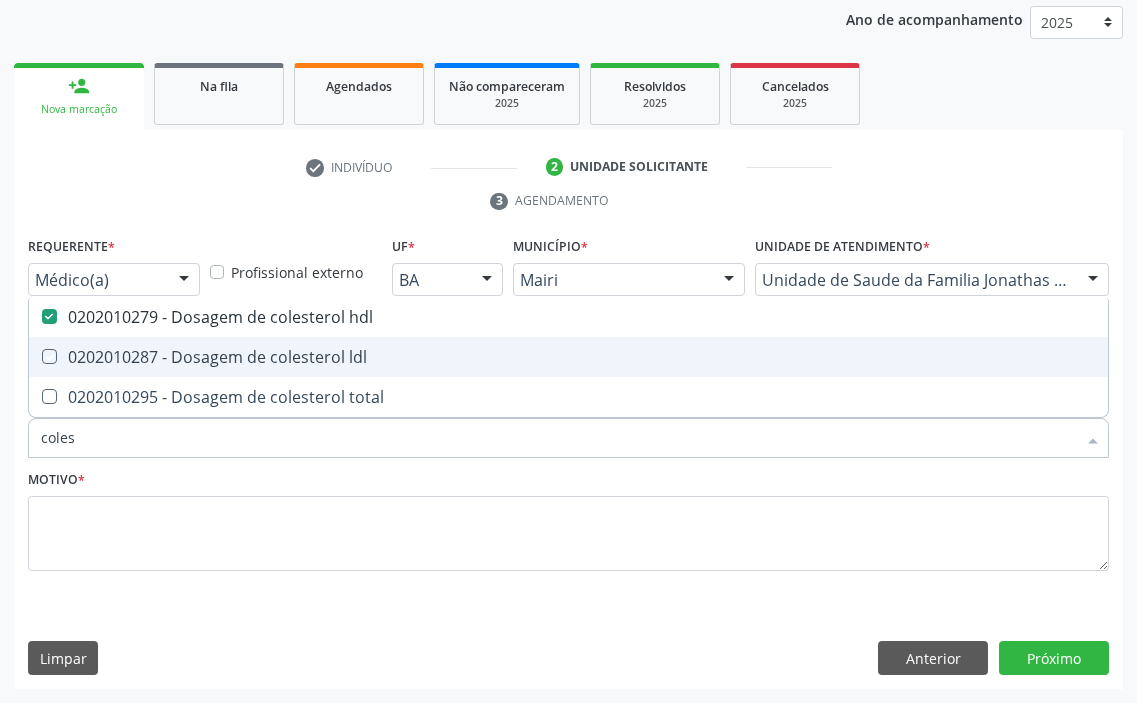 checkbox on "true" 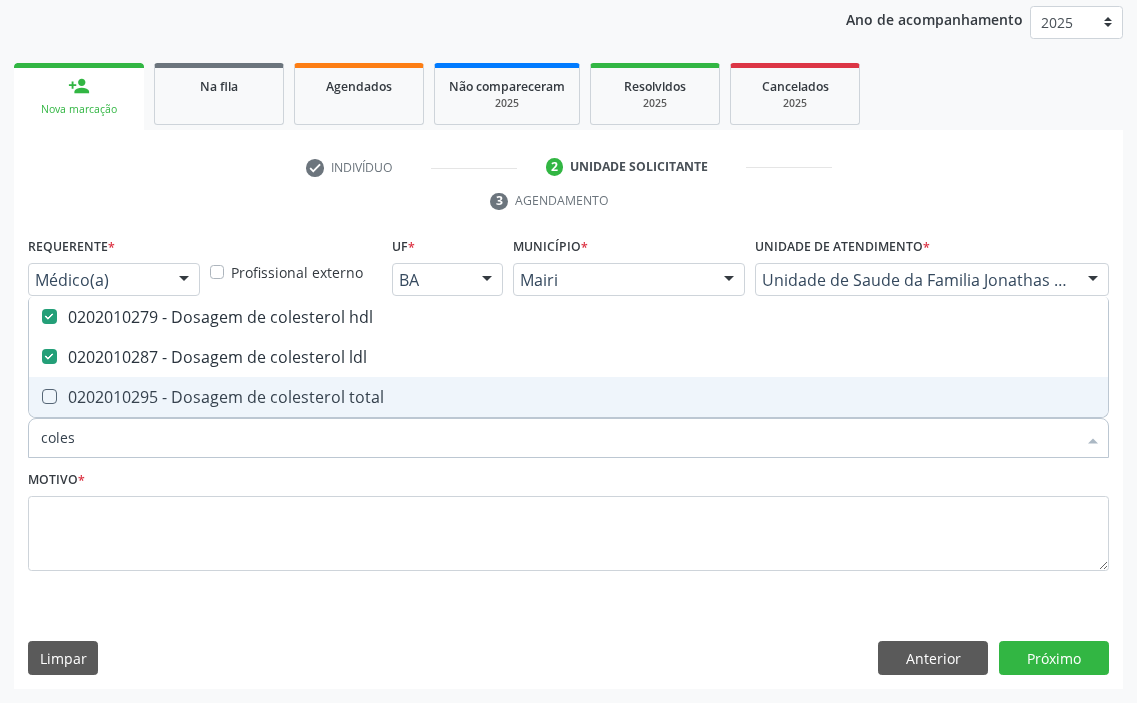 click on "0202010295 - Dosagem de colesterol total" at bounding box center (568, 397) 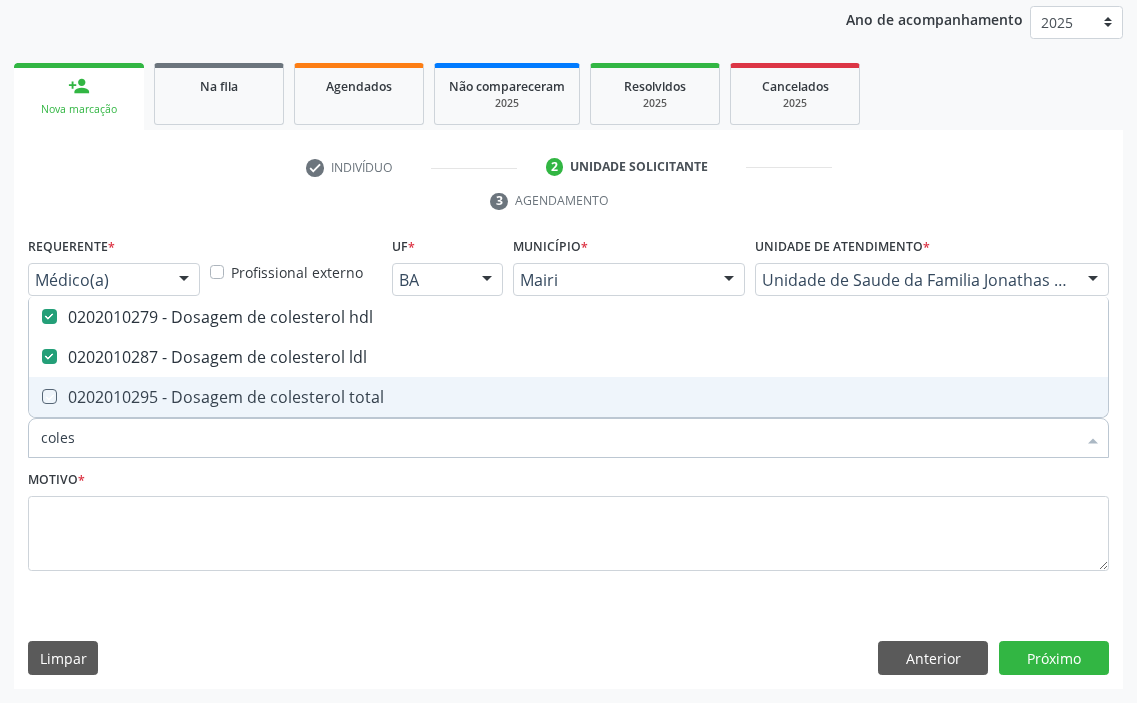 checkbox on "true" 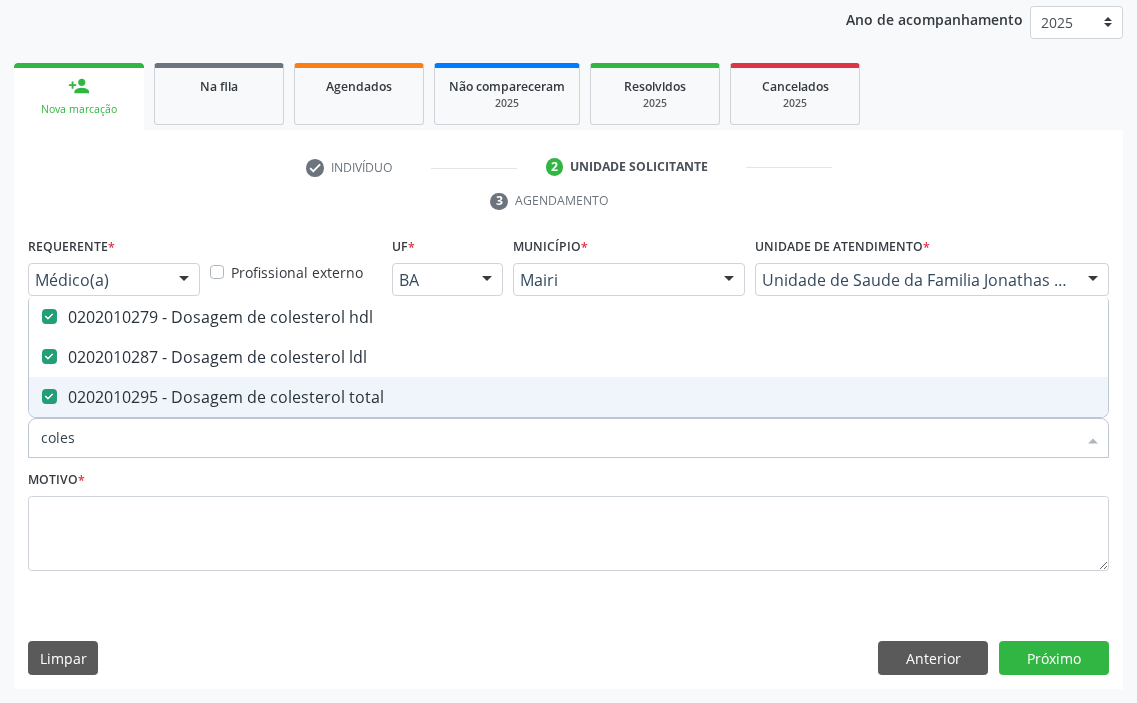 click on "coles" at bounding box center [558, 438] 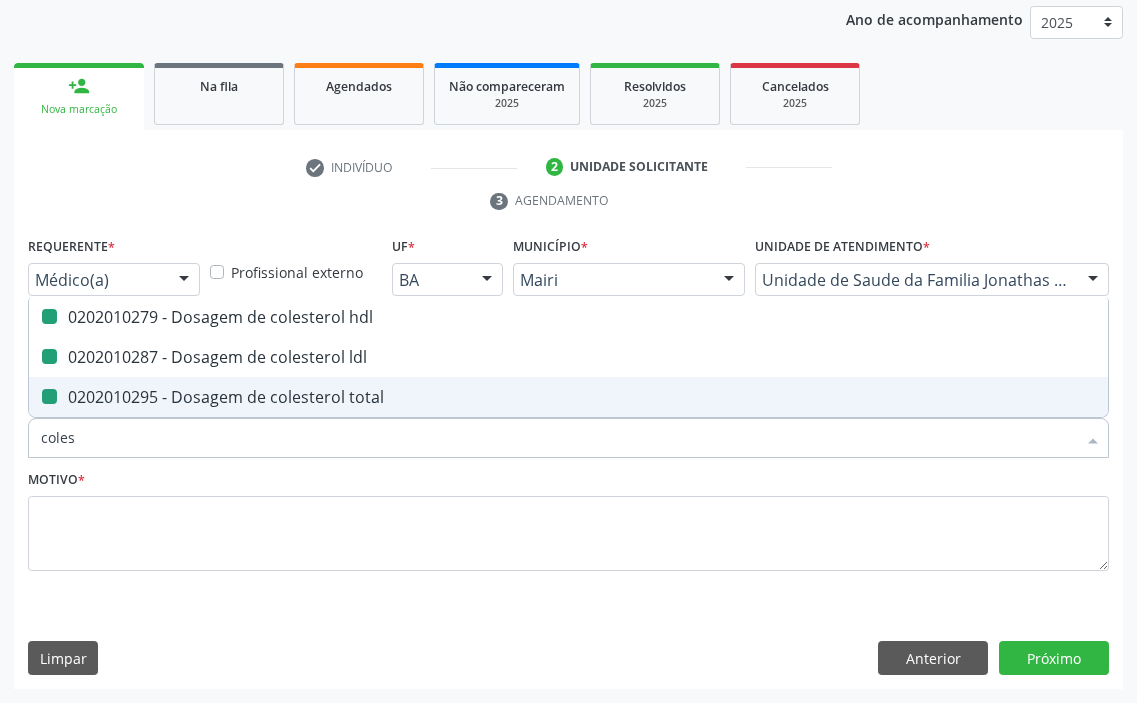 type on "c" 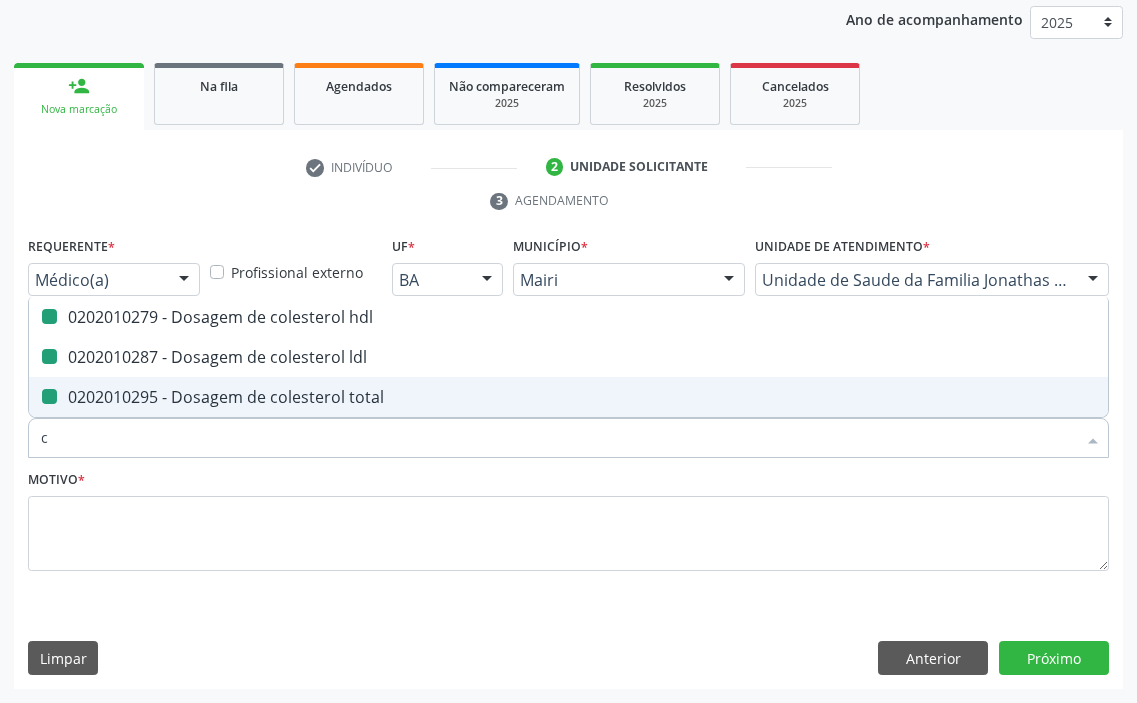 checkbox on "false" 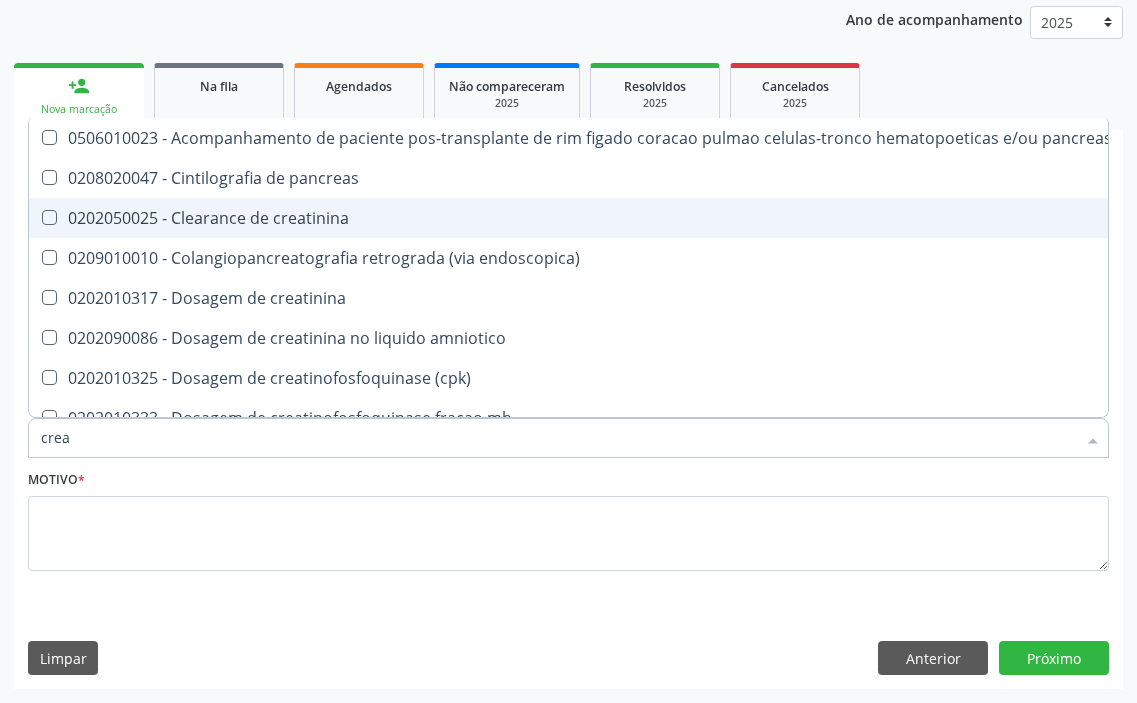 type on "creat" 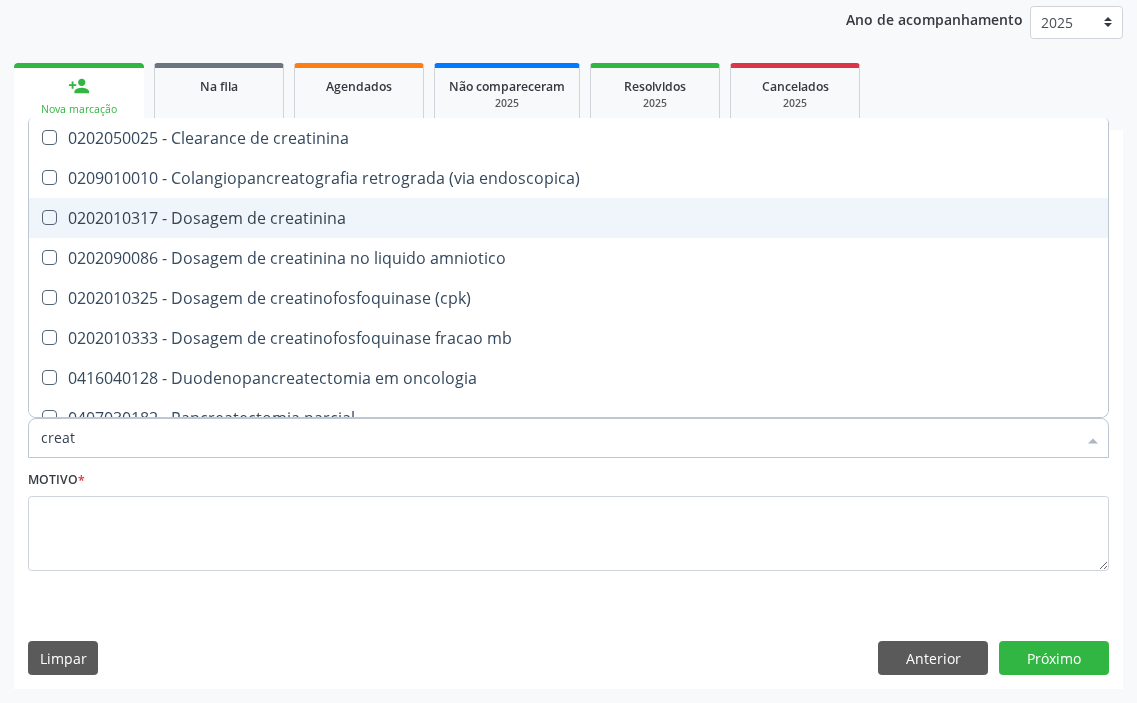 click on "0202010317 - Dosagem de creatinina" at bounding box center (568, 218) 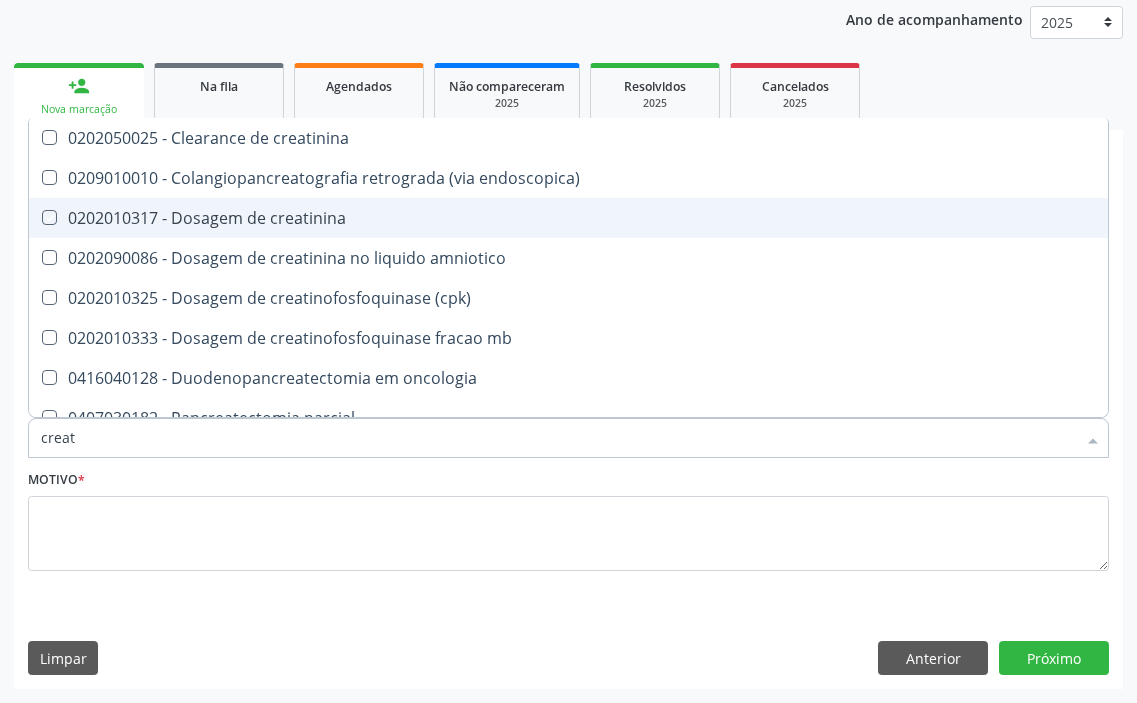 checkbox on "true" 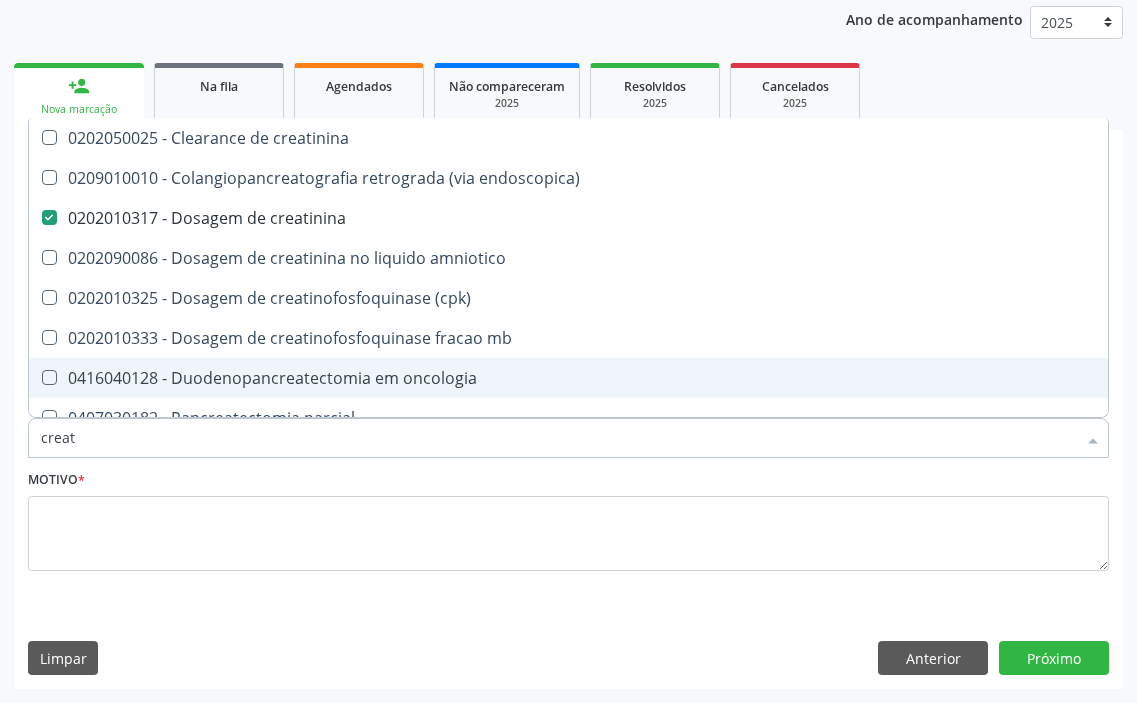 click on "creat" at bounding box center (558, 438) 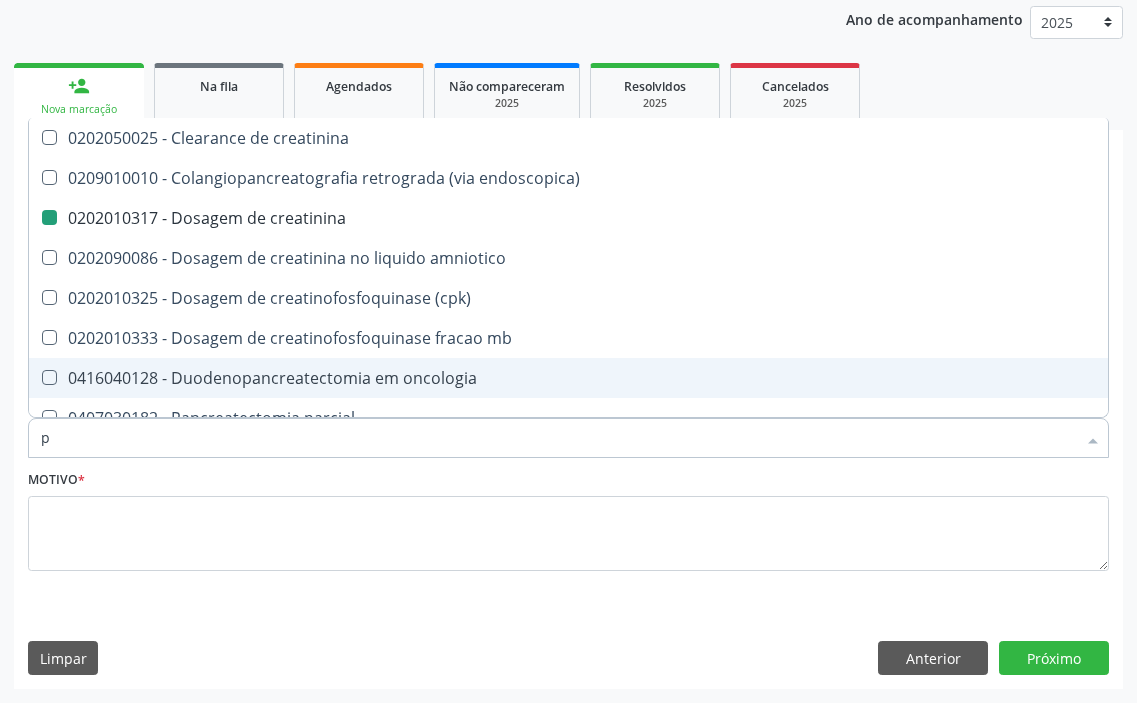 type on "po" 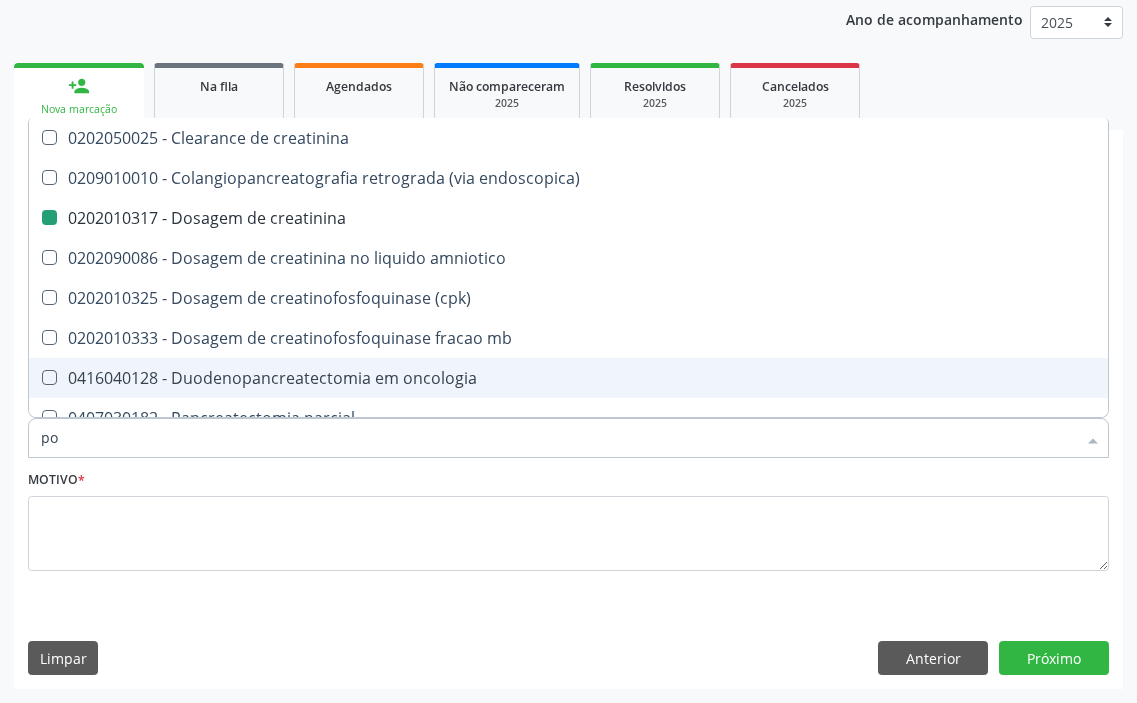 checkbox on "false" 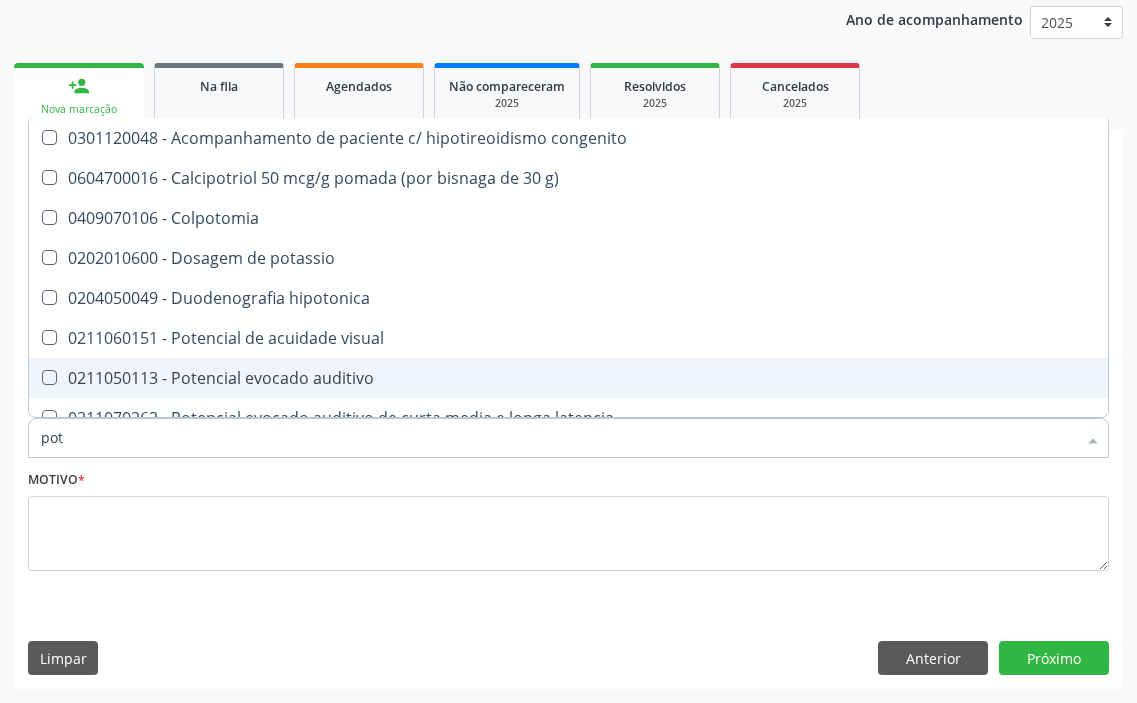 type on "pota" 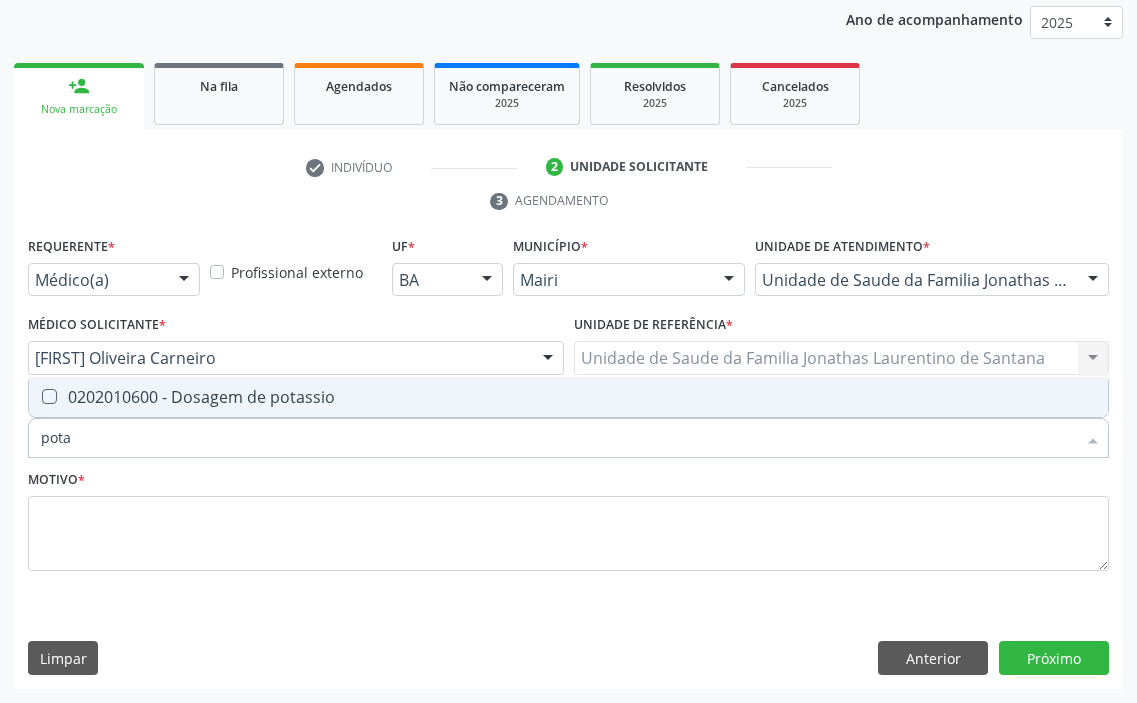 click on "0202010600 - Dosagem de potassio" at bounding box center (568, 397) 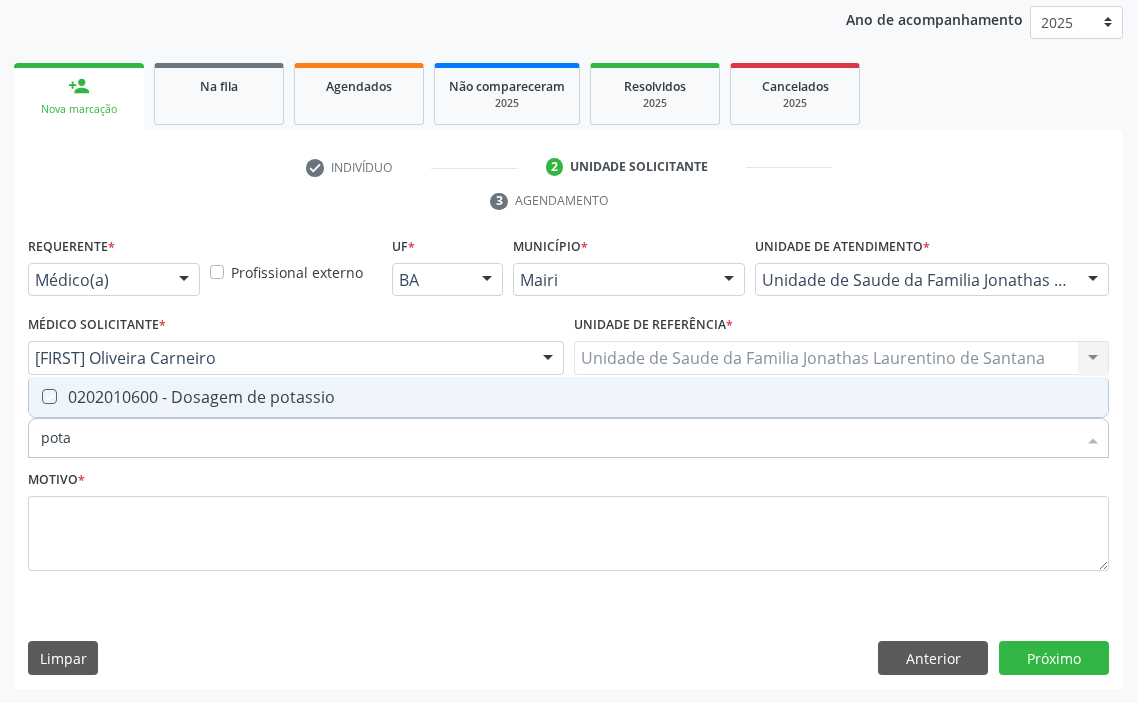 checkbox on "true" 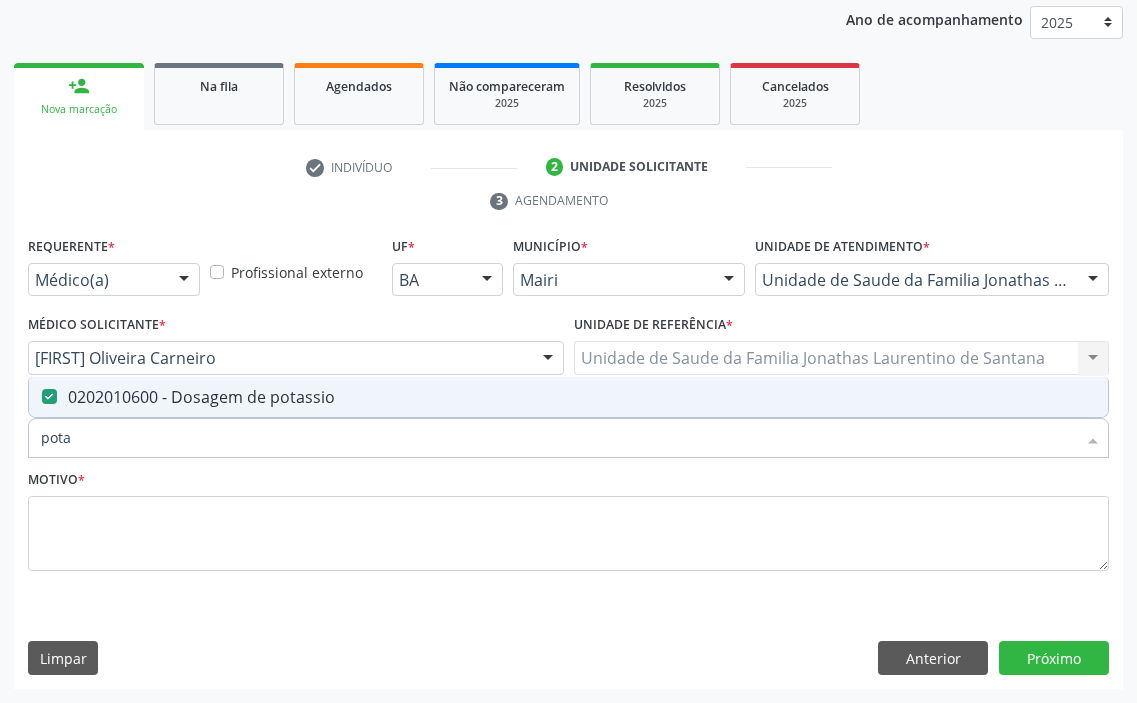 click on "pota" at bounding box center [558, 438] 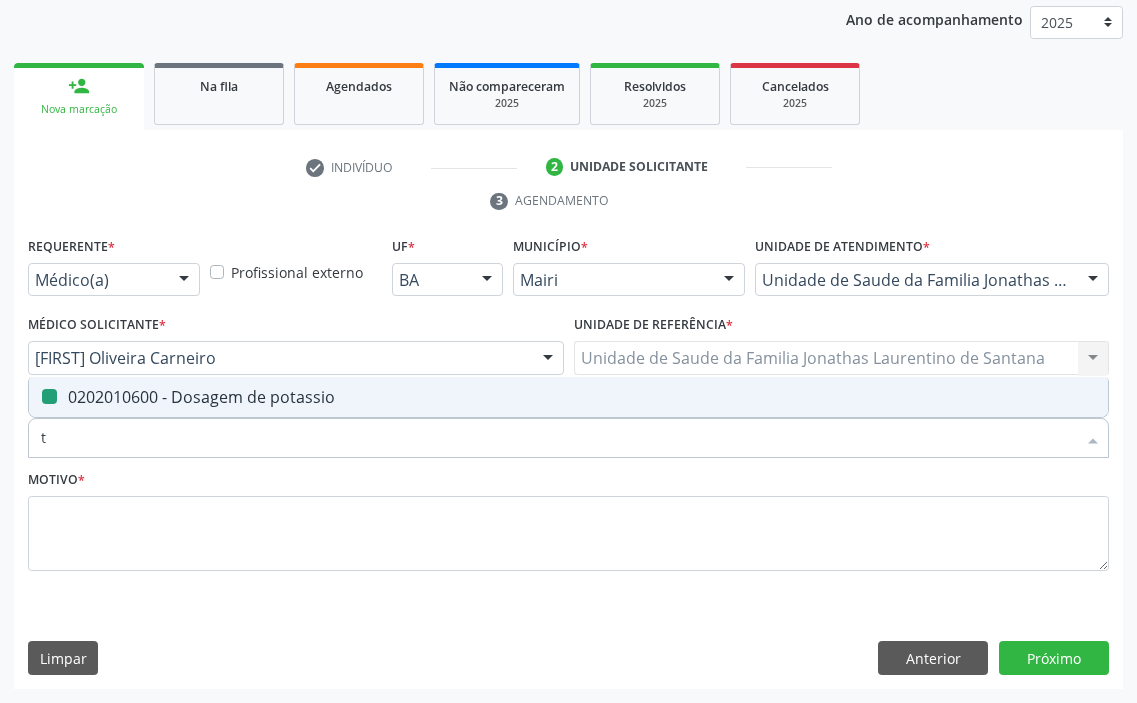 type on "tr" 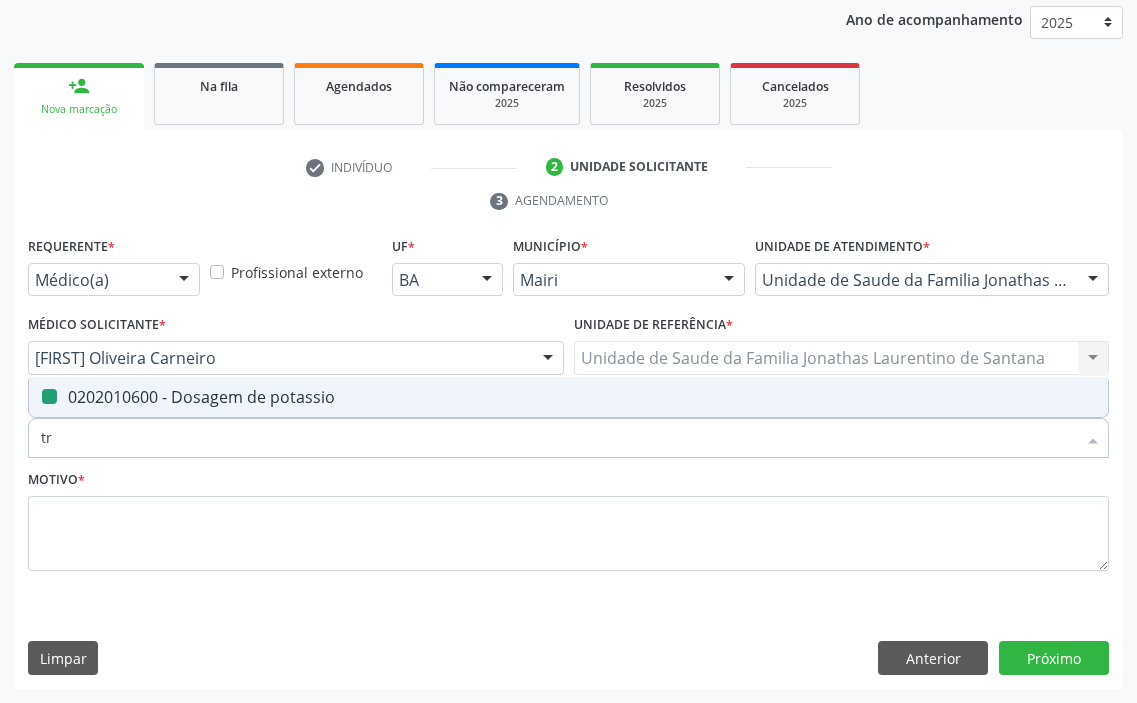 checkbox on "false" 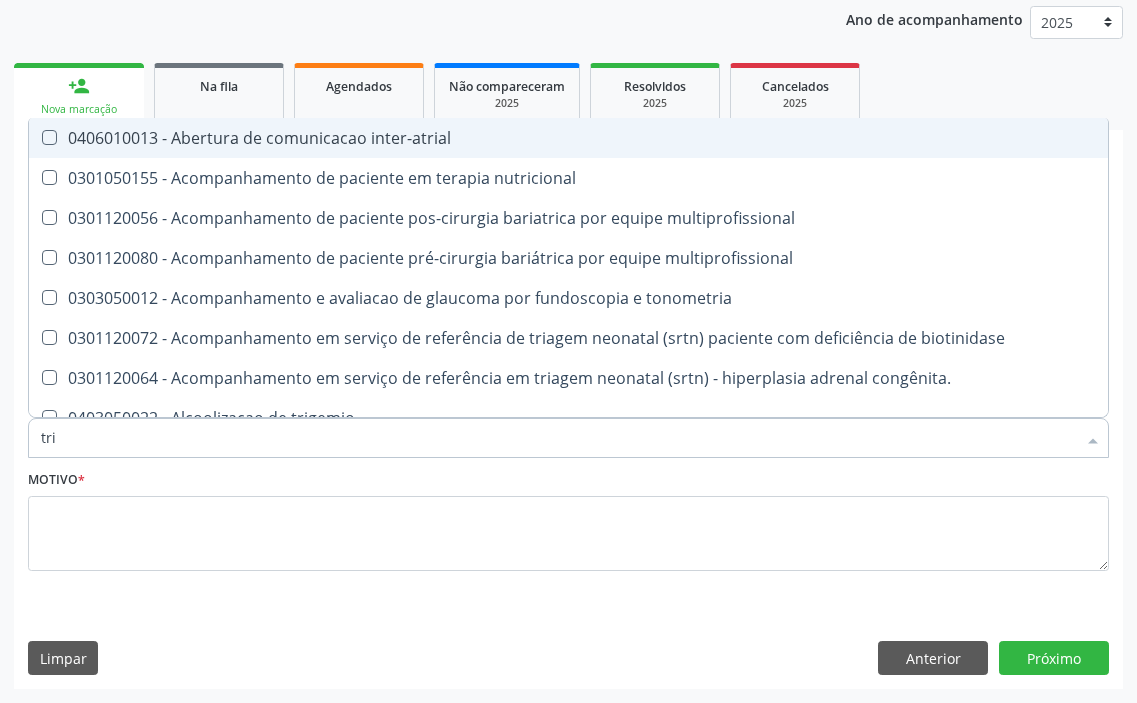 type on "trig" 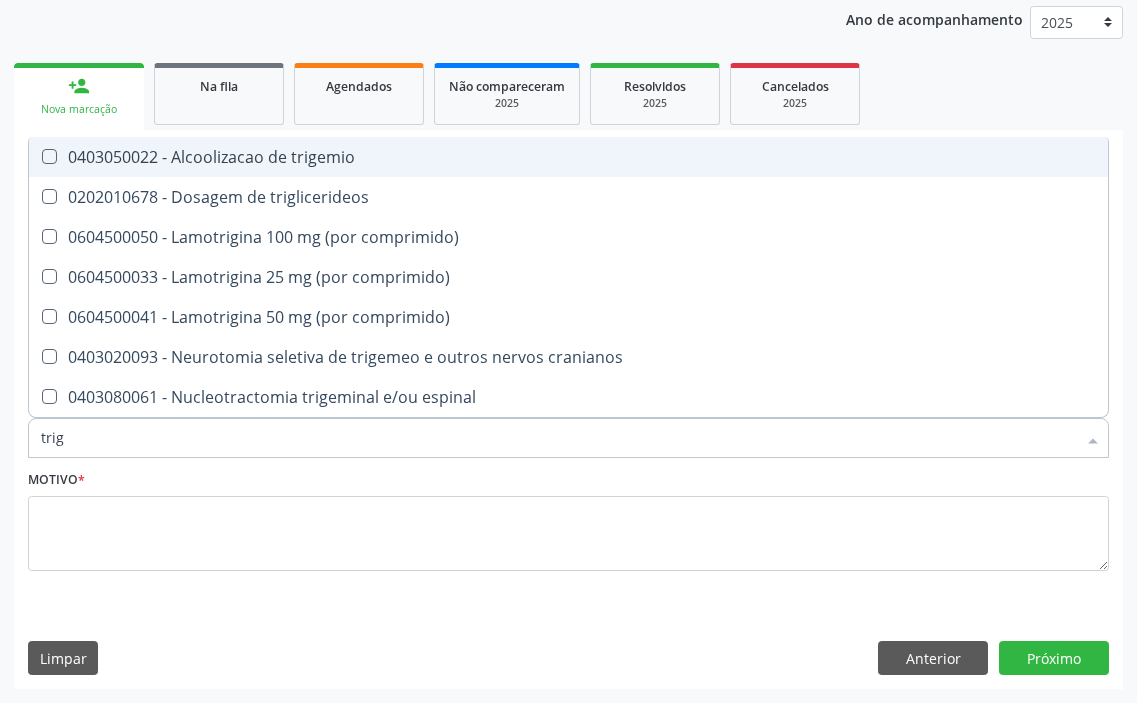 click on "trig" at bounding box center [558, 438] 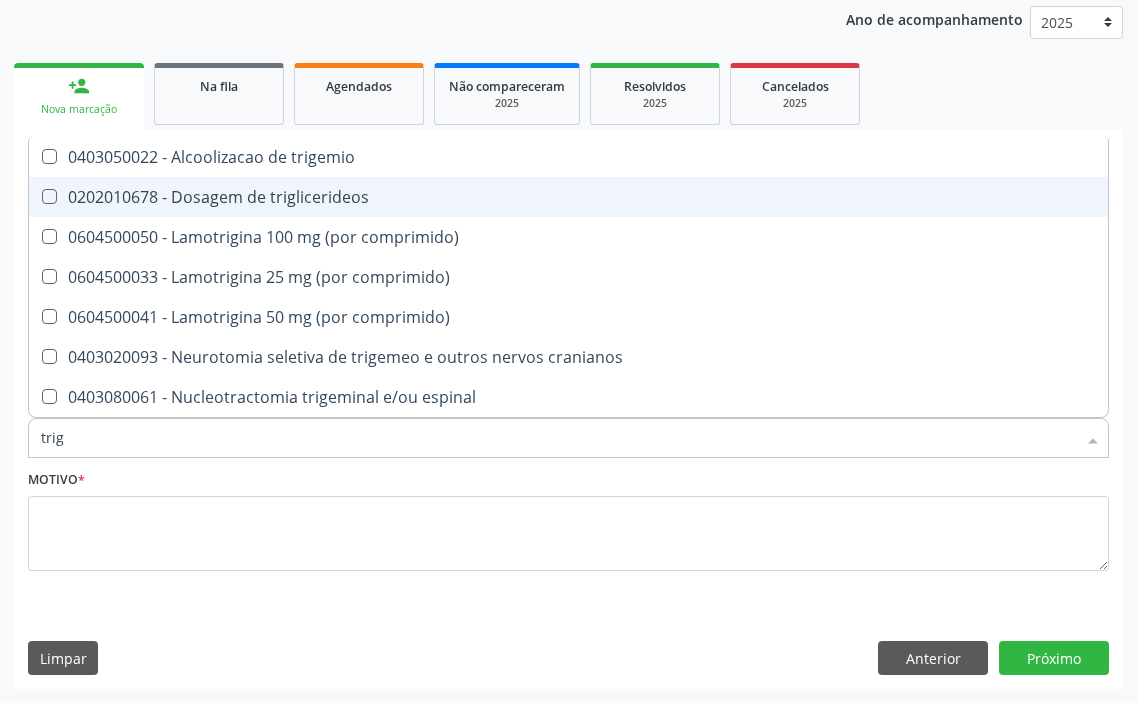 click on "0202010678 - Dosagem de triglicerideos" at bounding box center [568, 197] 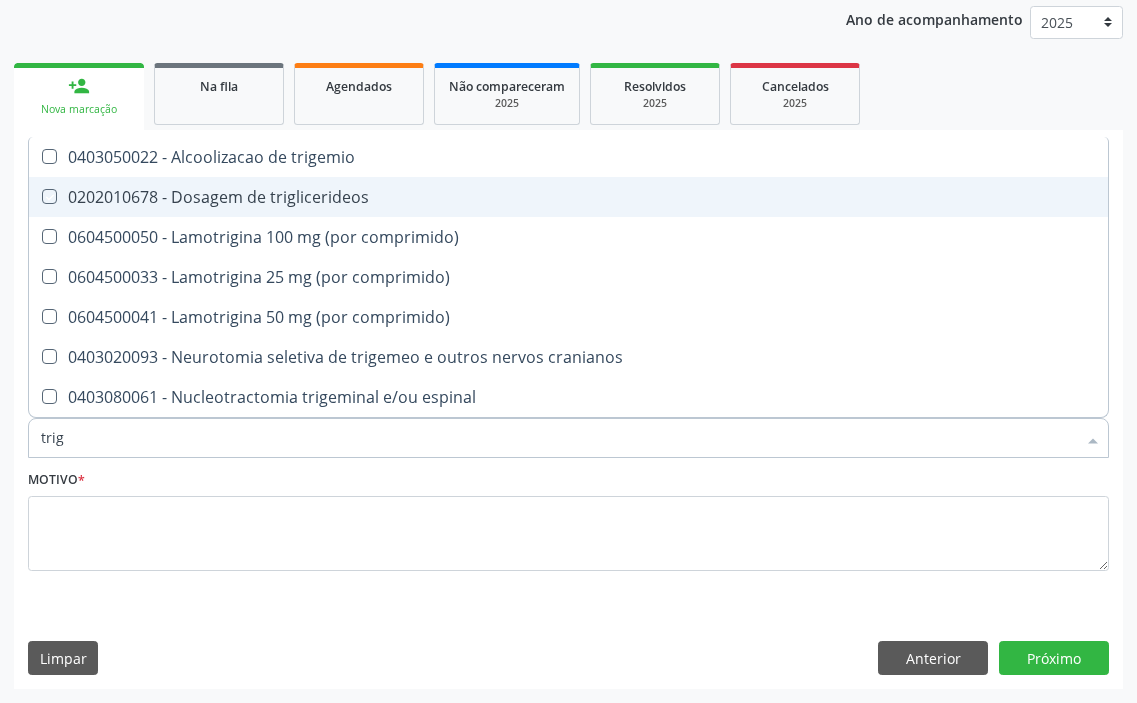 checkbox on "true" 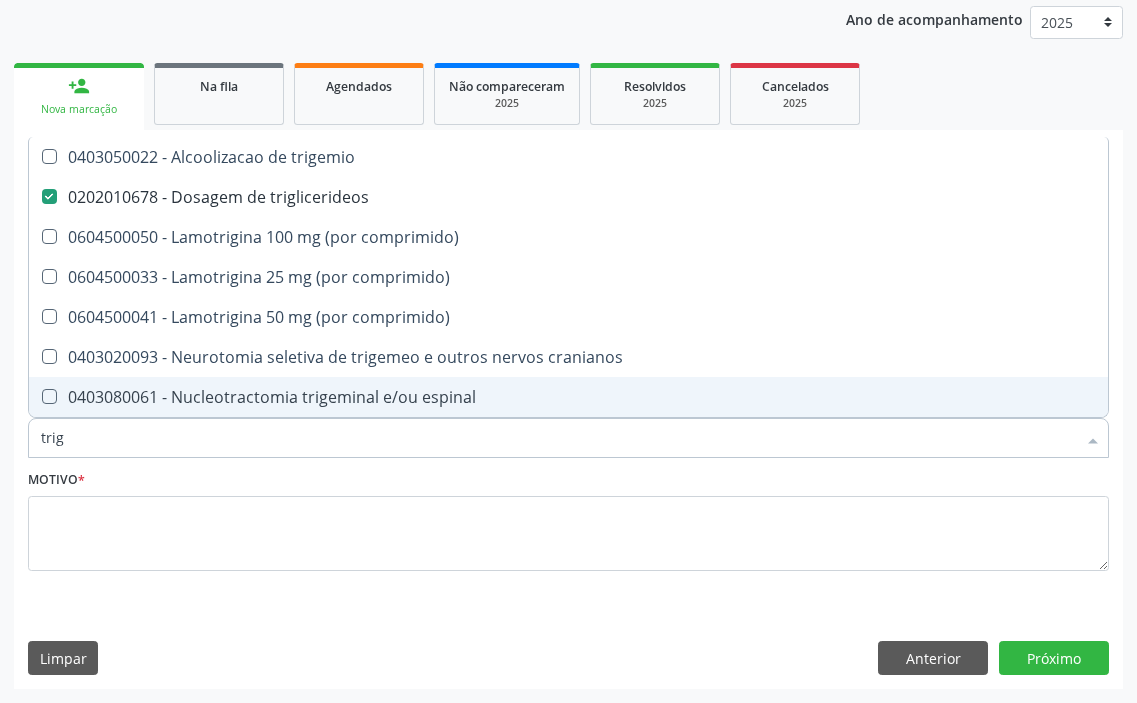type on "u" 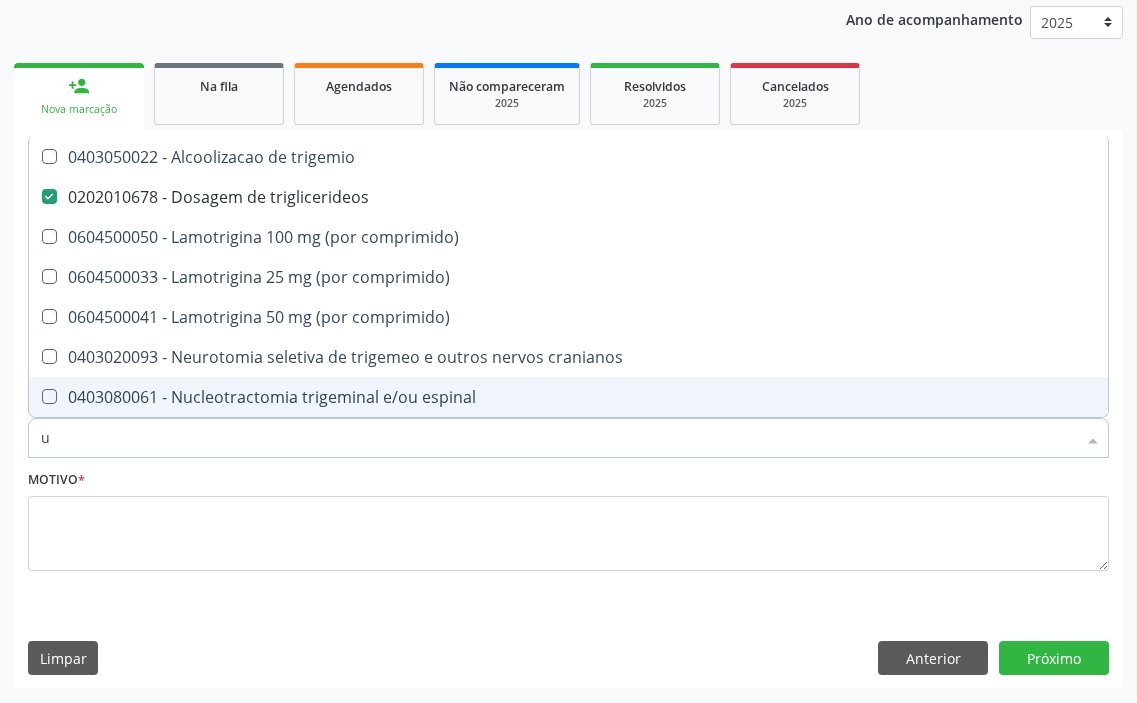 checkbox on "false" 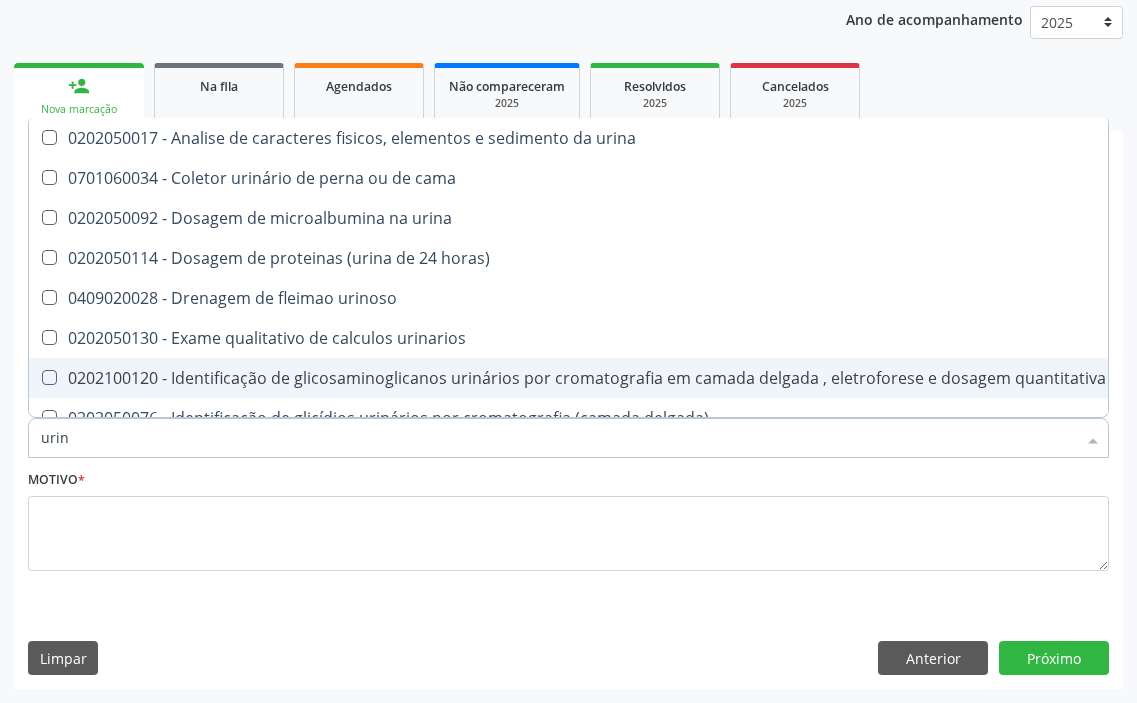 type on "urina" 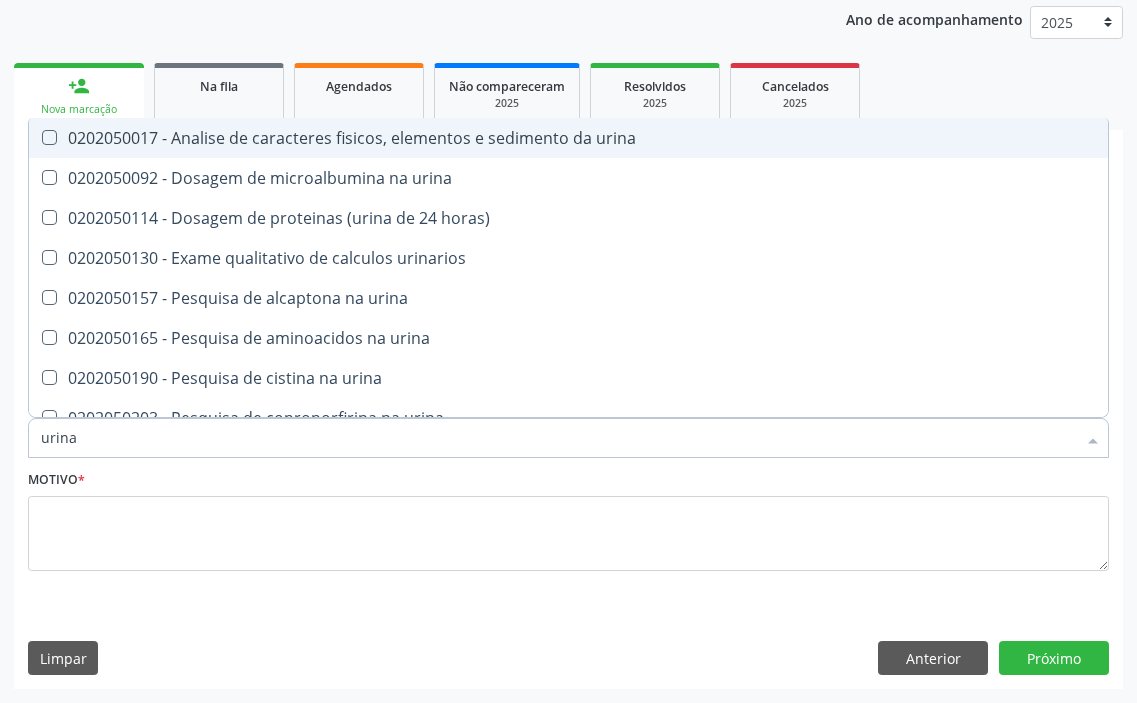click on "0202050017 - Analise de caracteres fisicos, elementos e sedimento da urina" at bounding box center [568, 138] 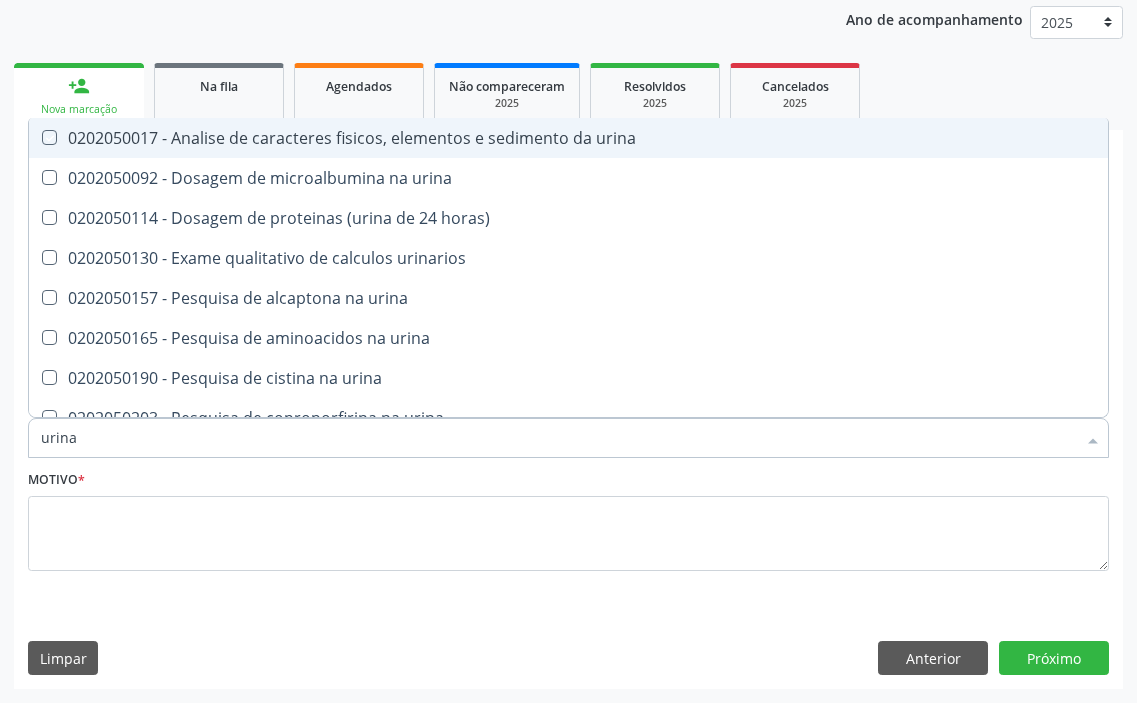 checkbox on "true" 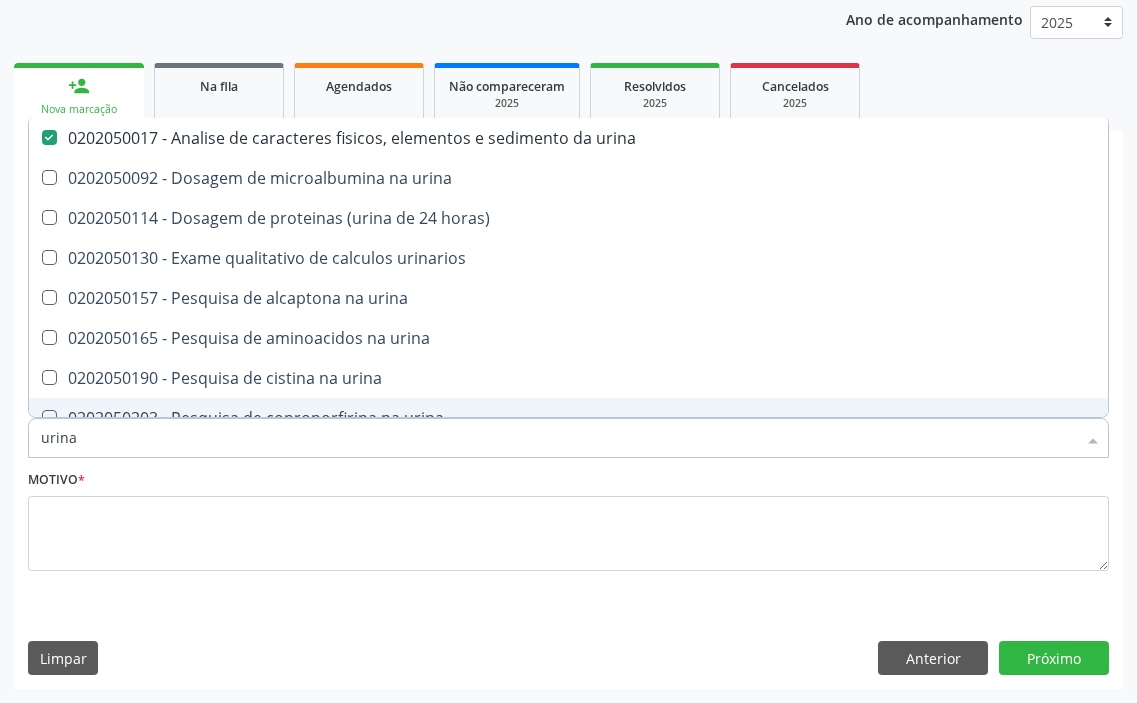 click on "urina" at bounding box center [558, 438] 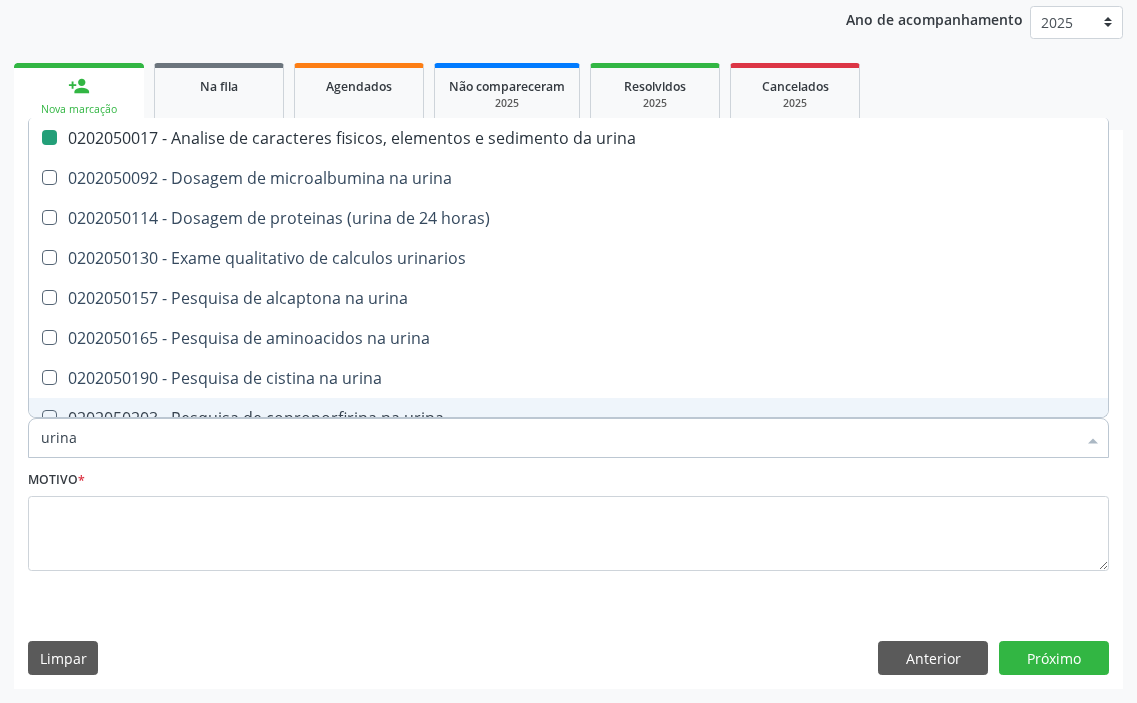 type on "h" 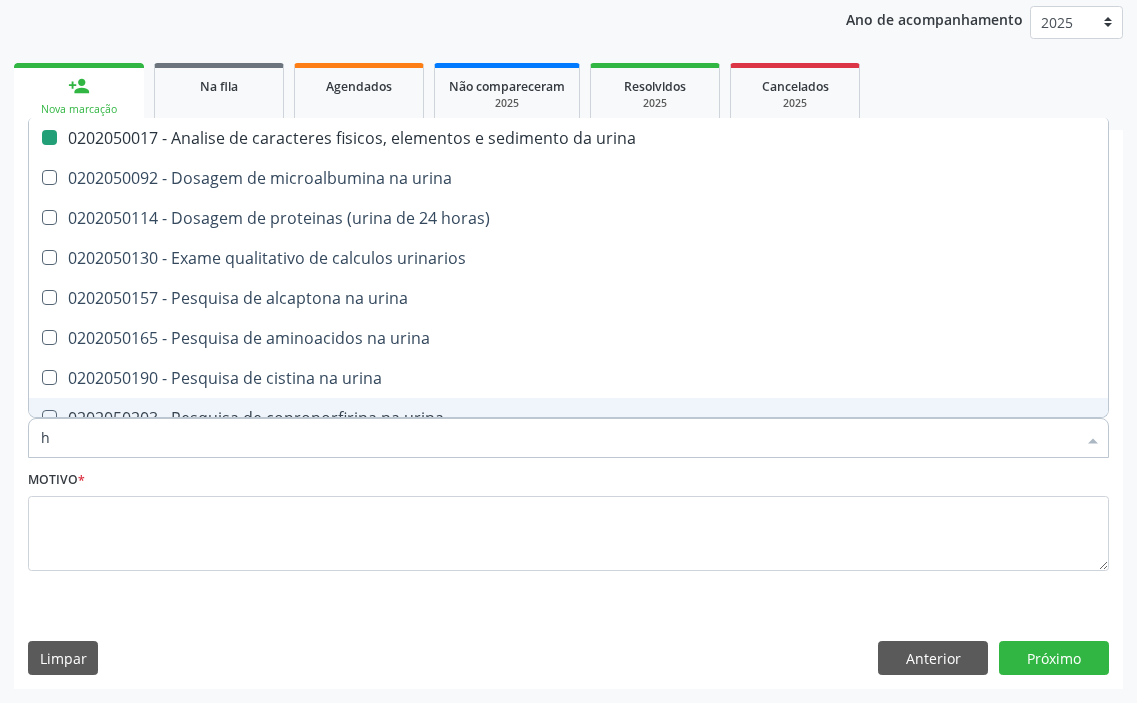 checkbox on "false" 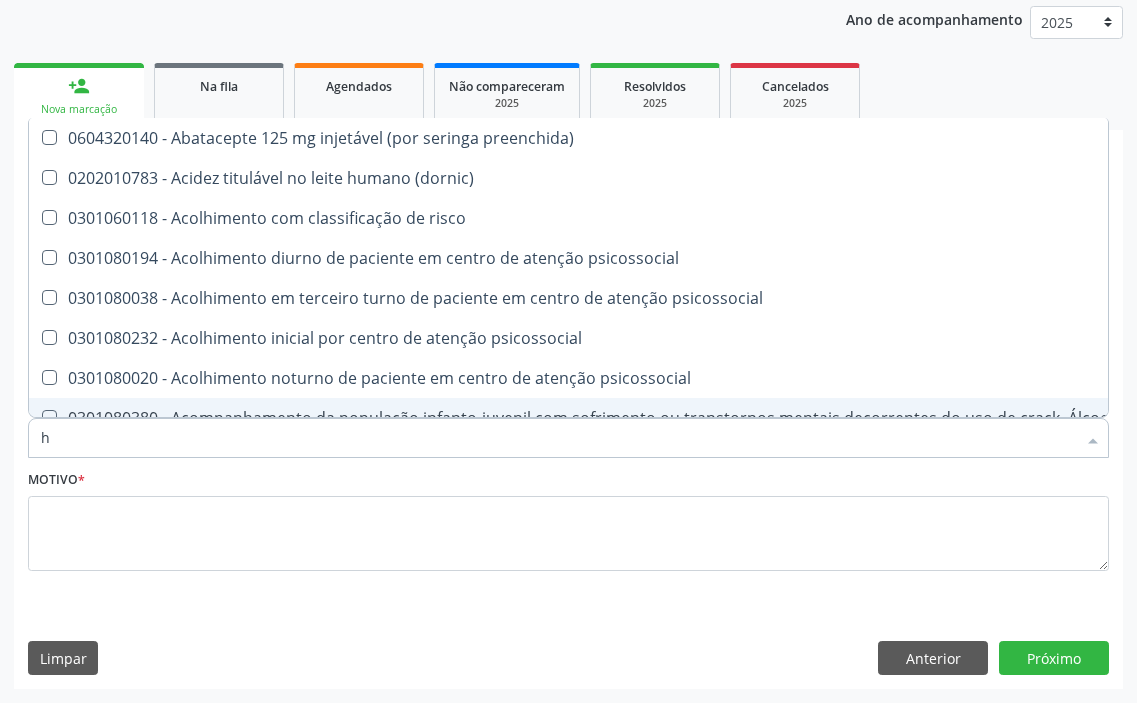 type on "he" 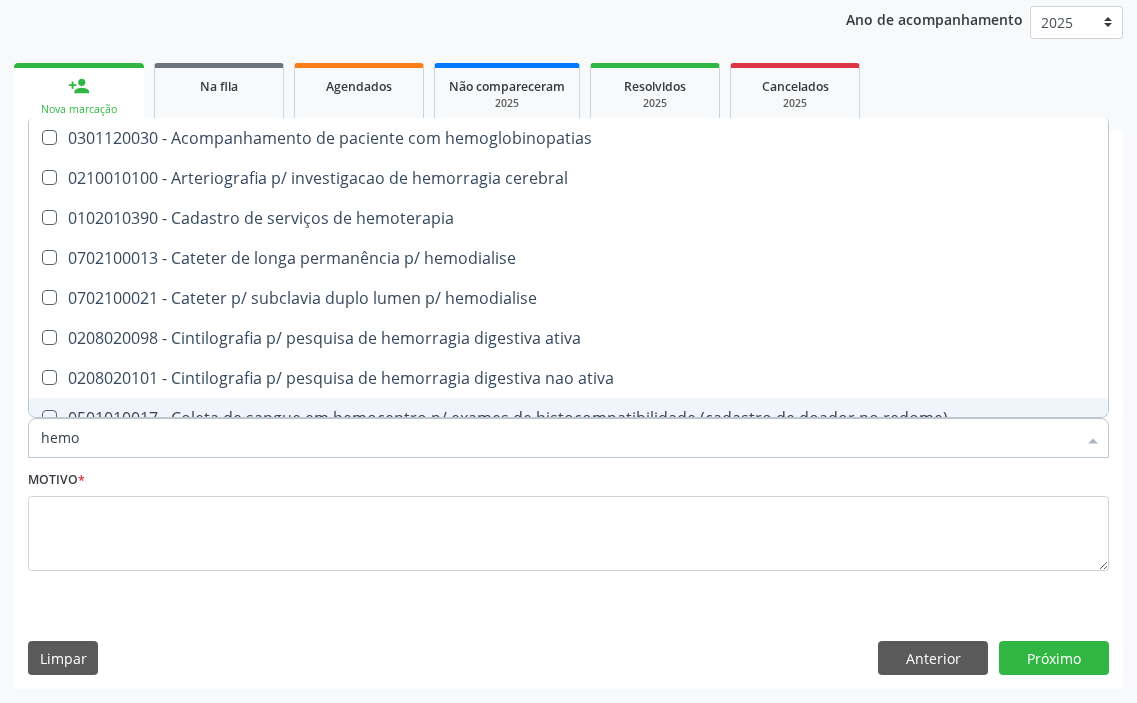 type on "hemog" 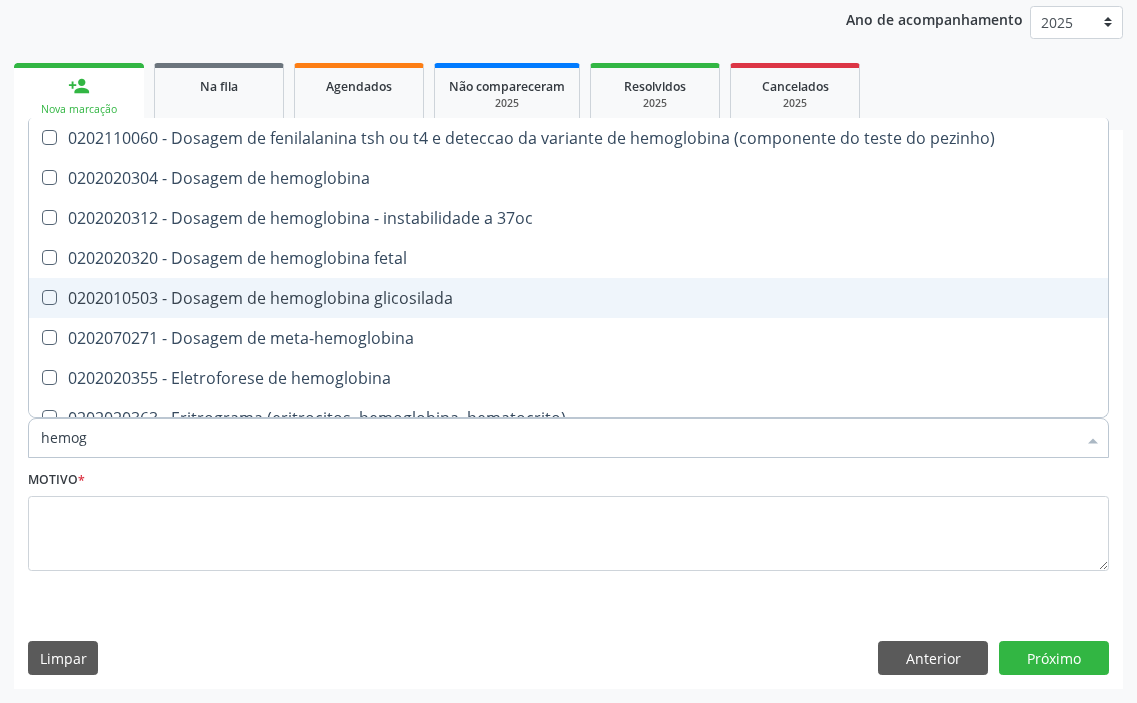 scroll, scrollTop: 300, scrollLeft: 0, axis: vertical 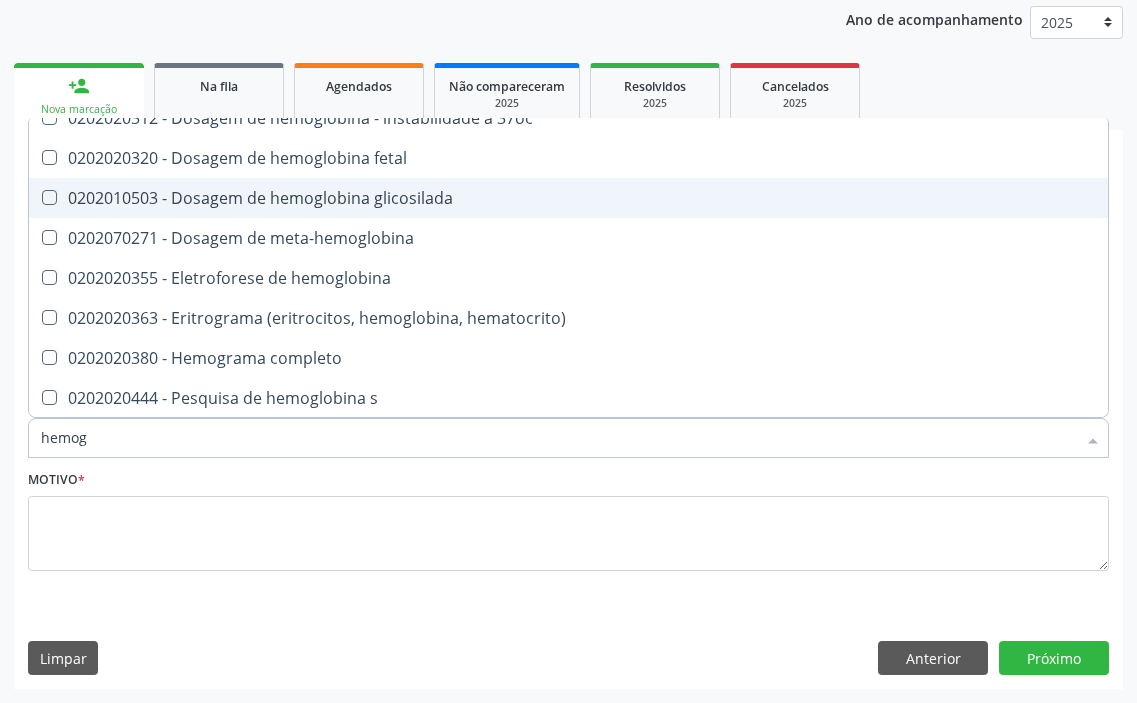 click on "0202010503 - Dosagem de hemoglobina glicosilada" at bounding box center (568, 198) 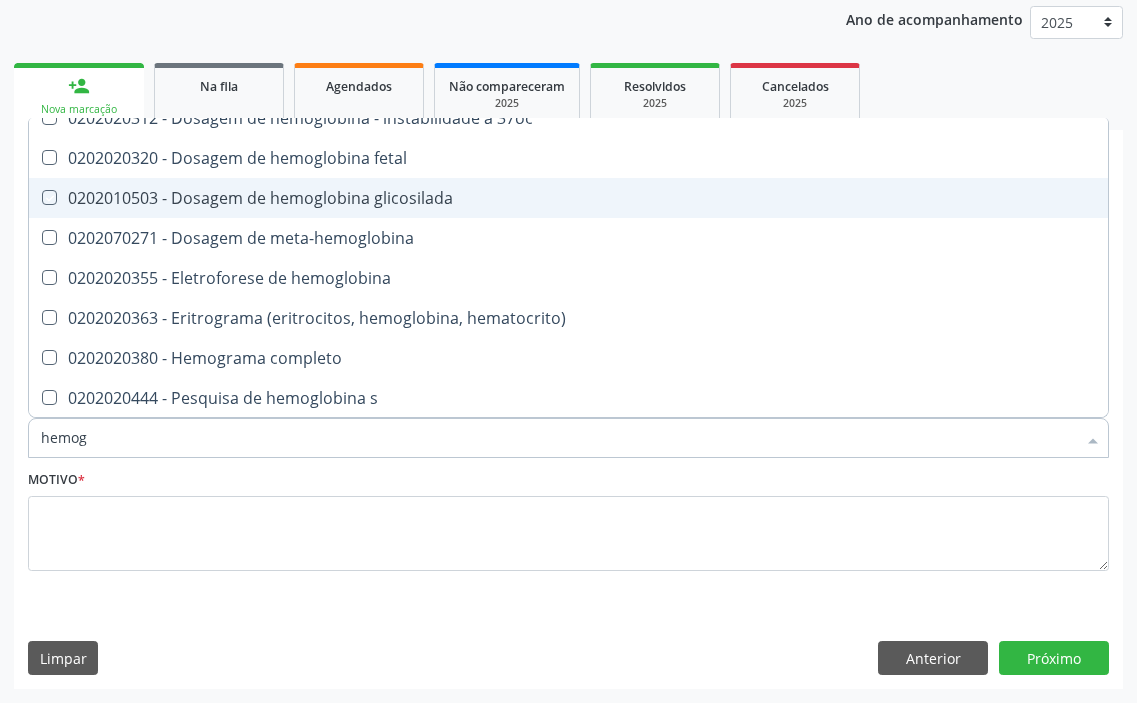 checkbox on "true" 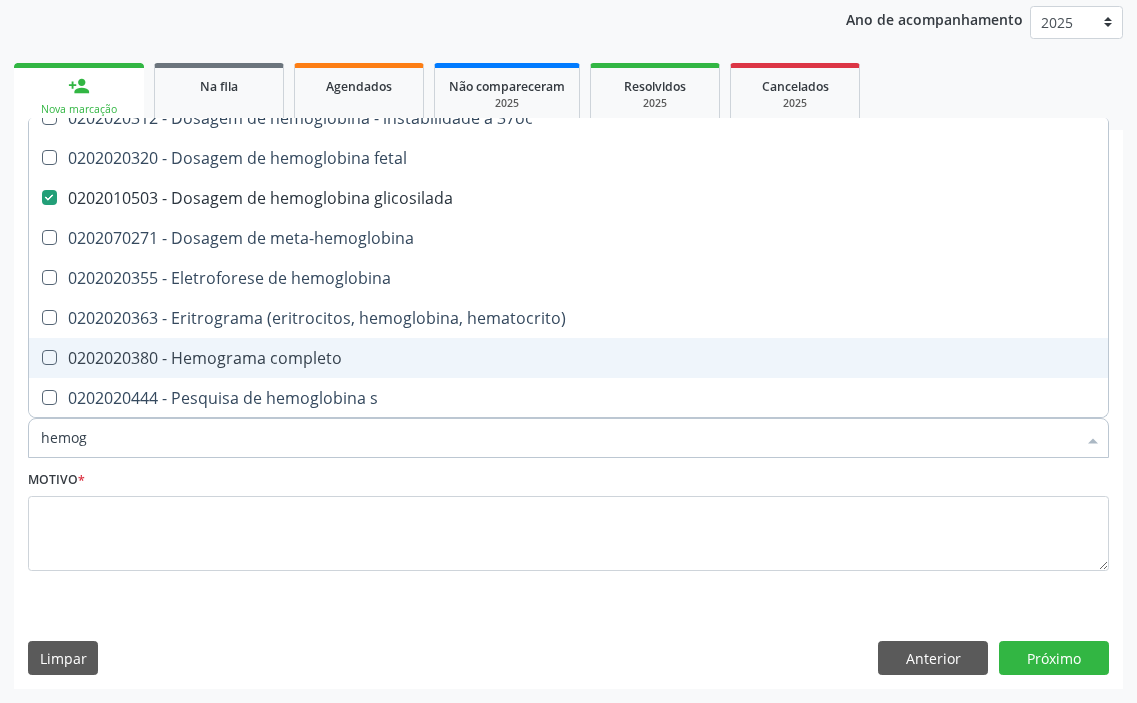 click on "0202020380 - Hemograma completo" at bounding box center (568, 358) 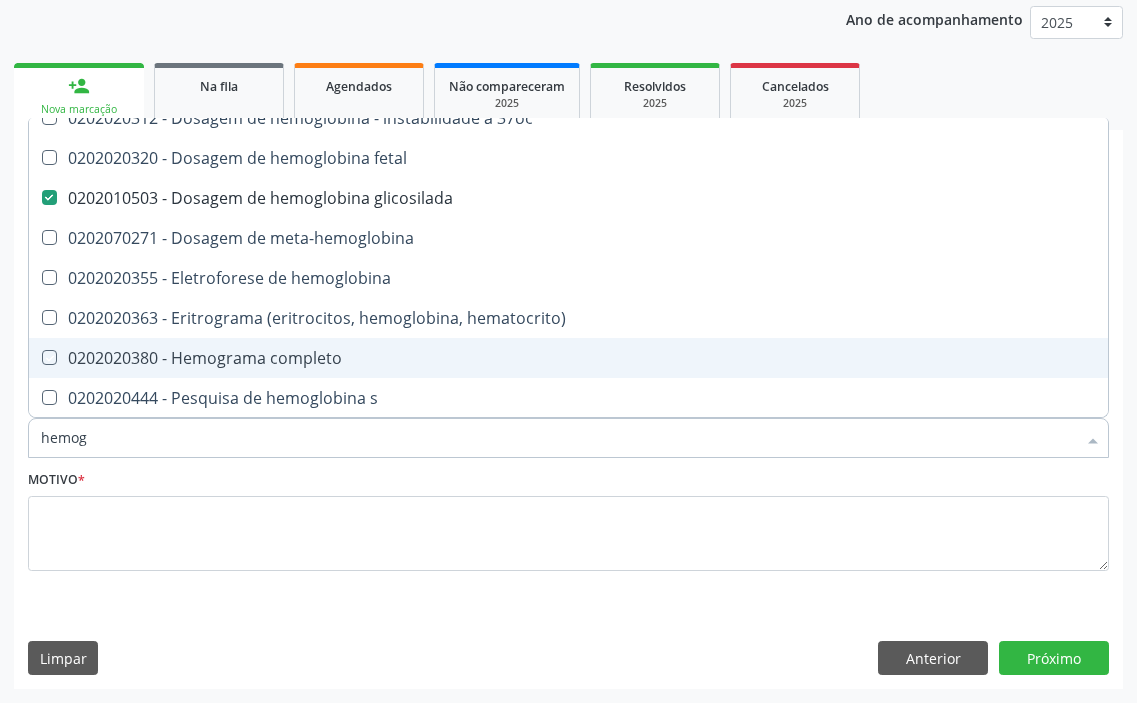 checkbox on "true" 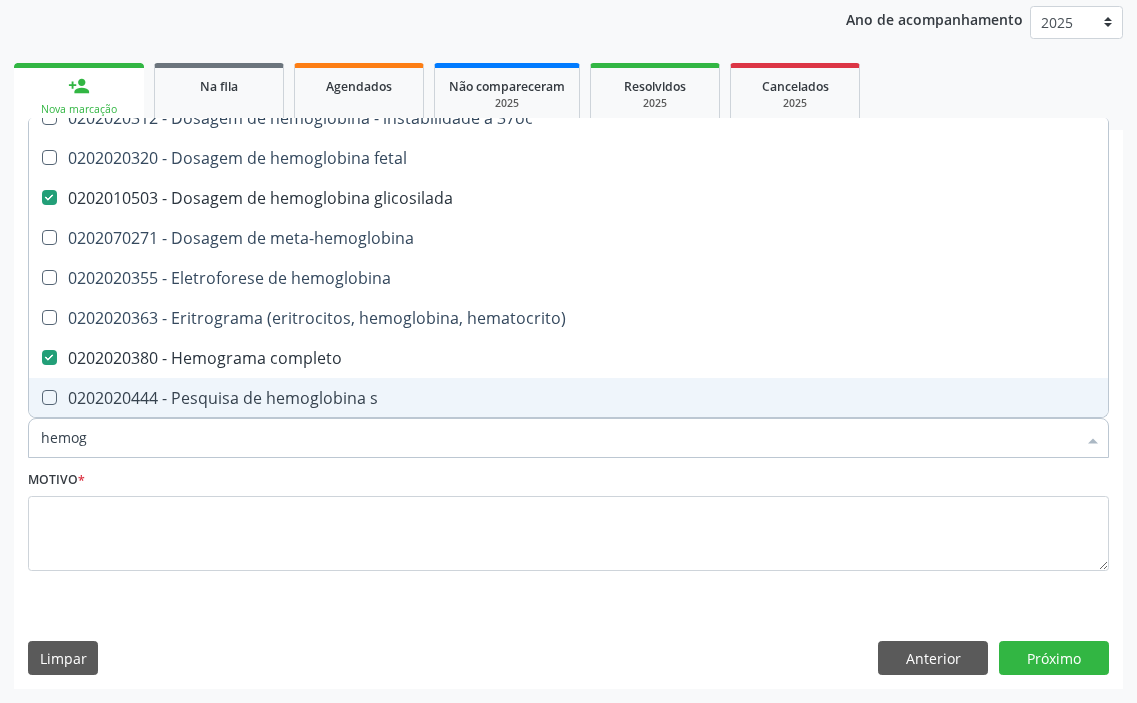 click on "hemog" at bounding box center [558, 438] 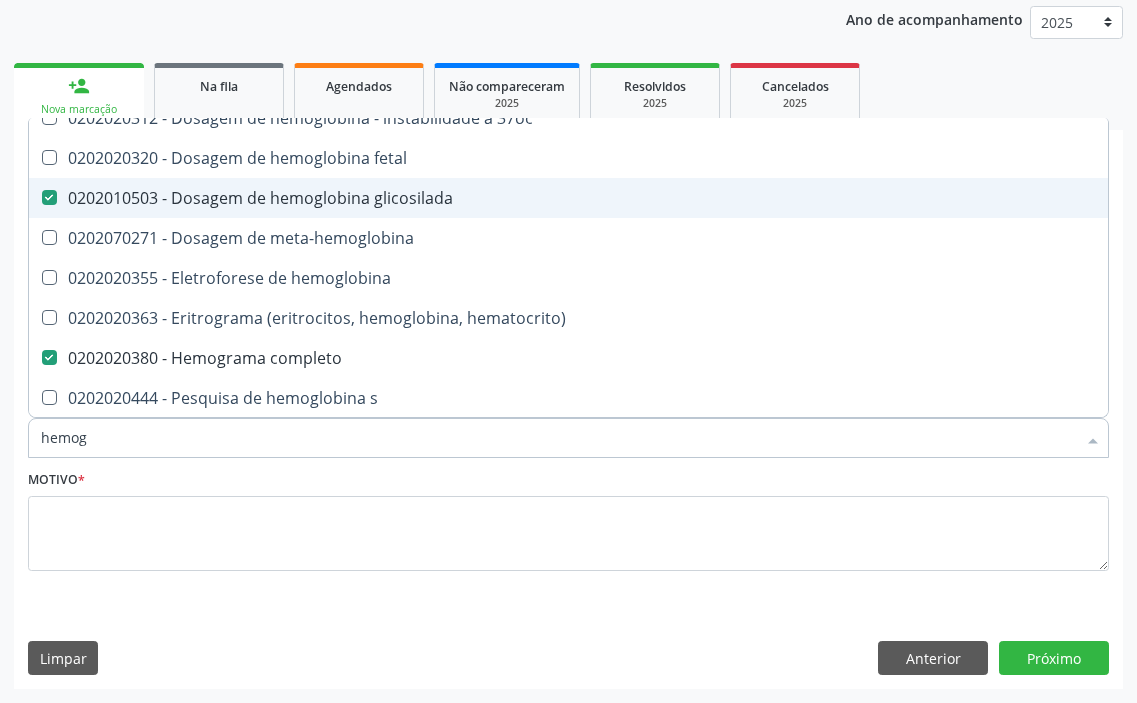 click at bounding box center (49, 197) 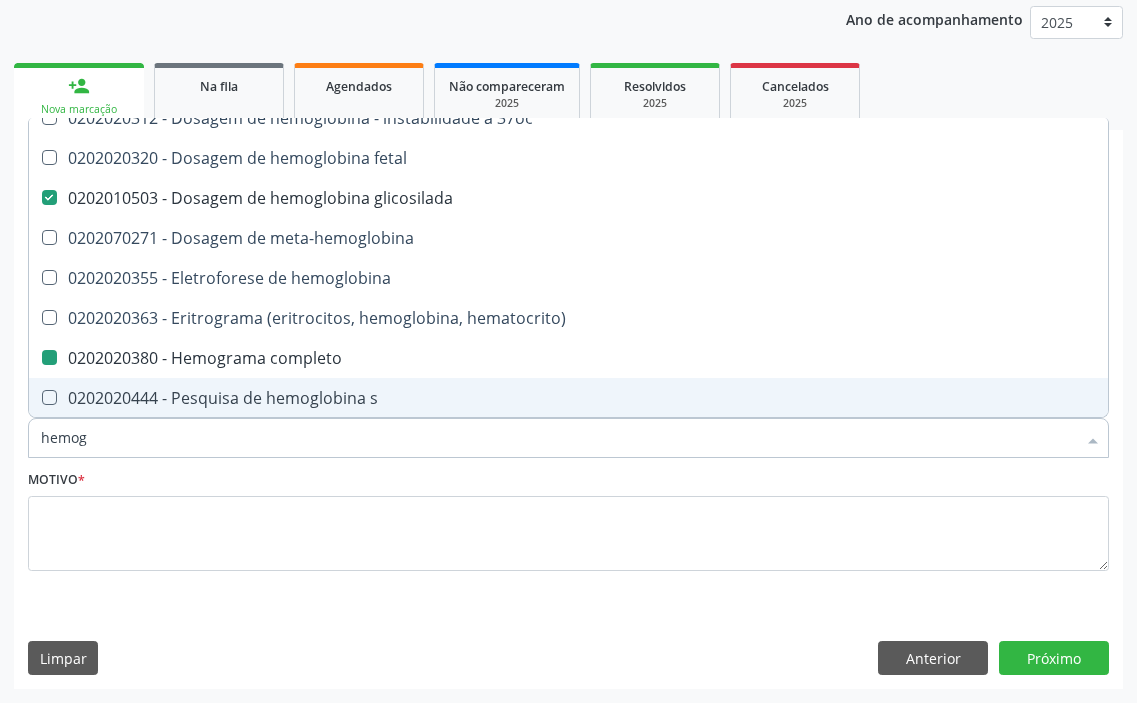type on "u" 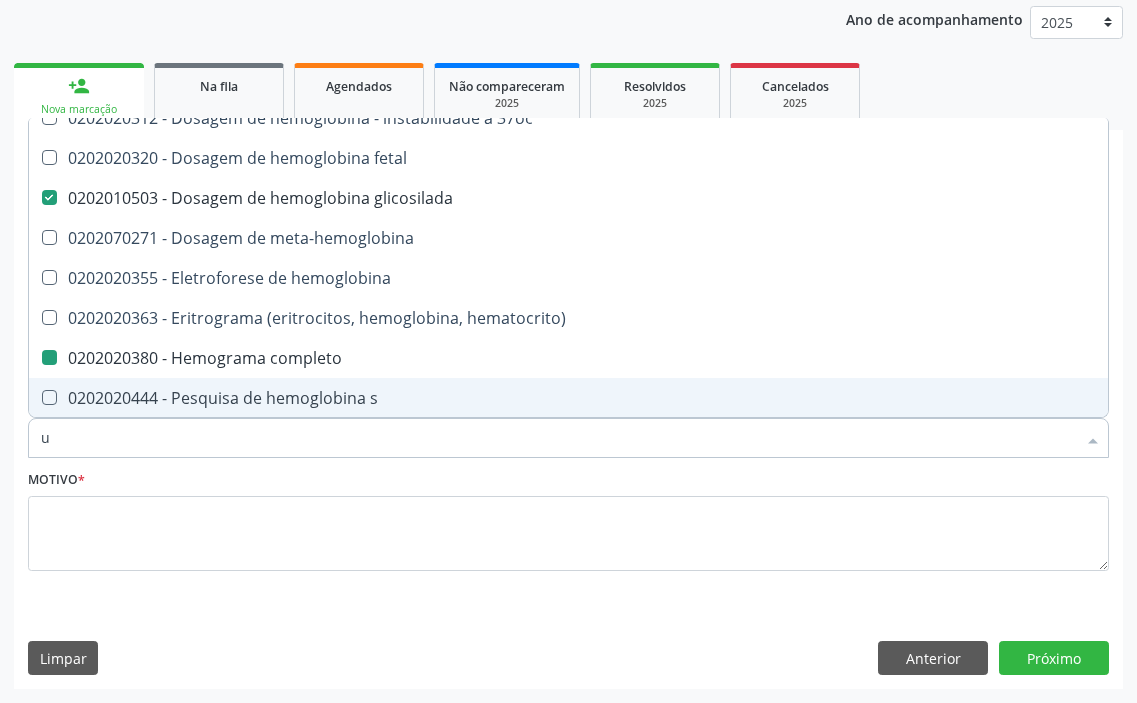 checkbox on "false" 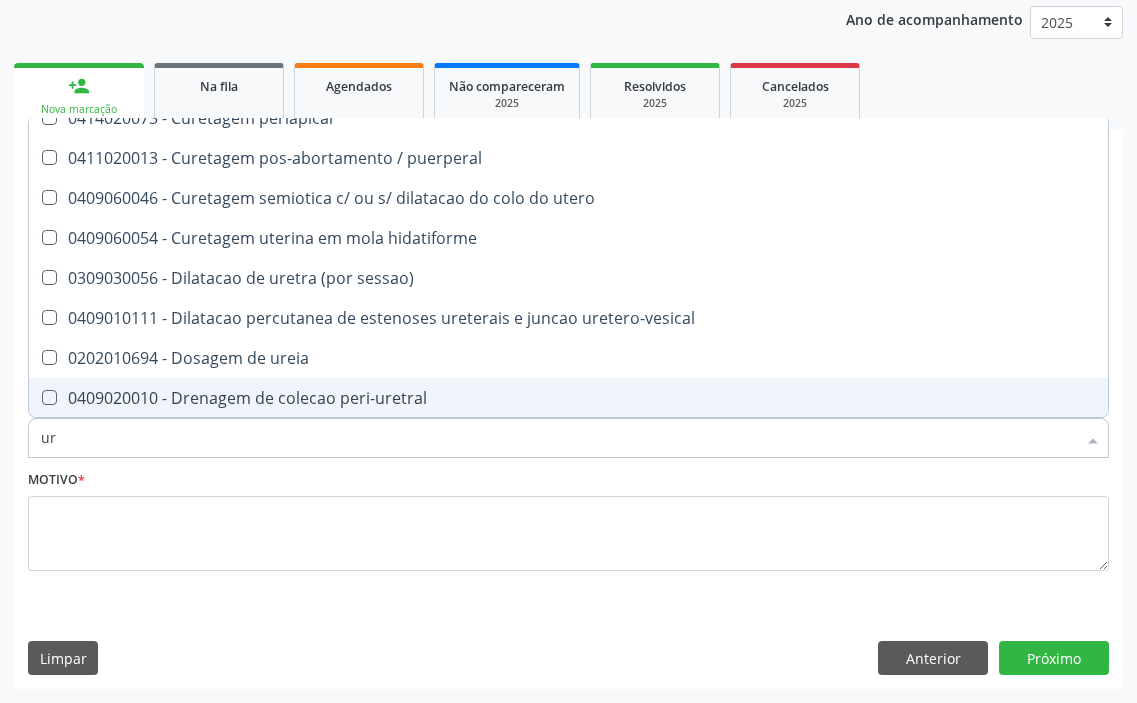 type on "ure" 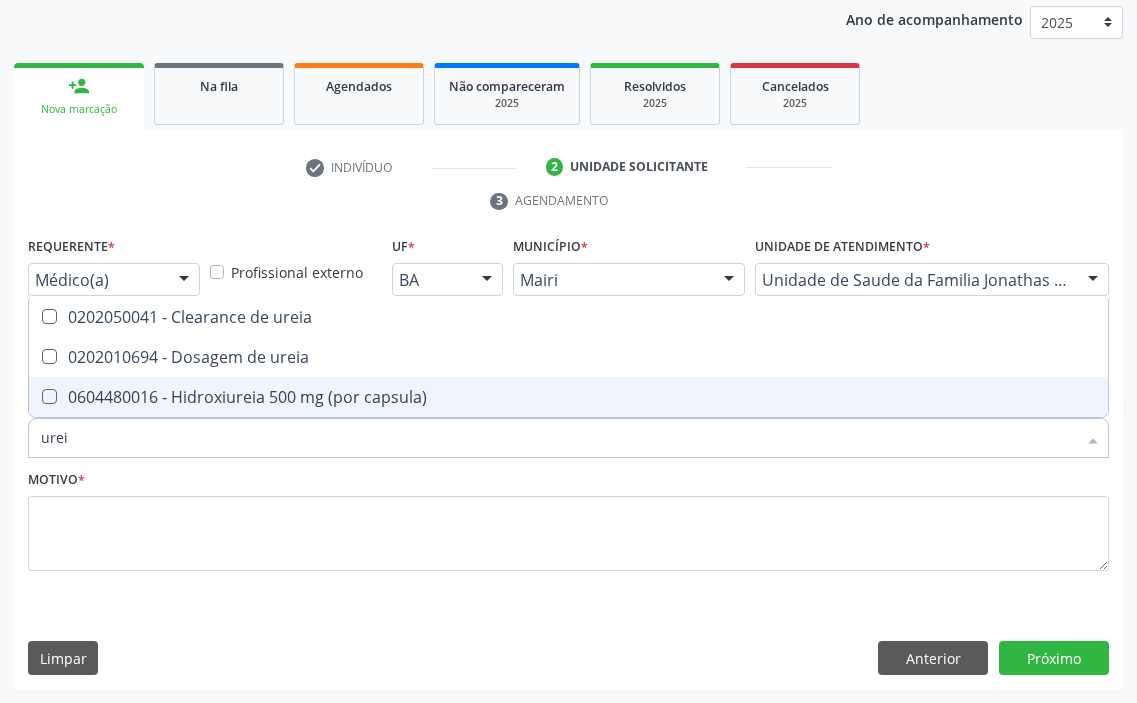 scroll, scrollTop: 0, scrollLeft: 0, axis: both 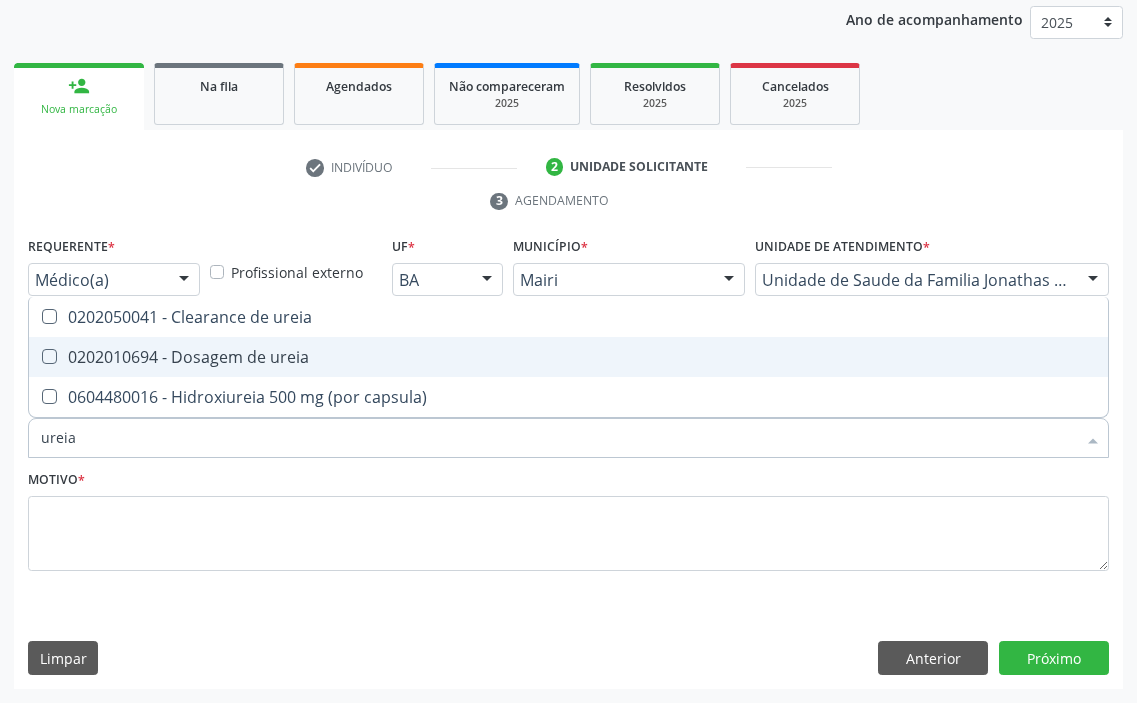drag, startPoint x: 132, startPoint y: 358, endPoint x: 132, endPoint y: 377, distance: 19 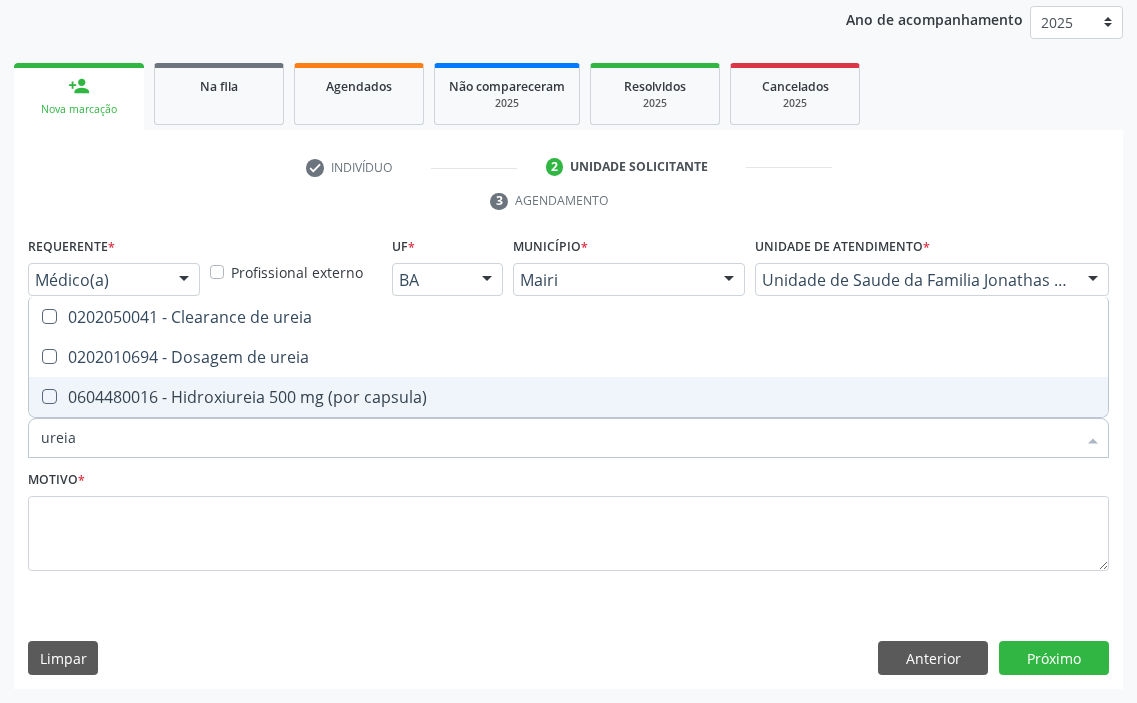 click on "ureia" at bounding box center [558, 438] 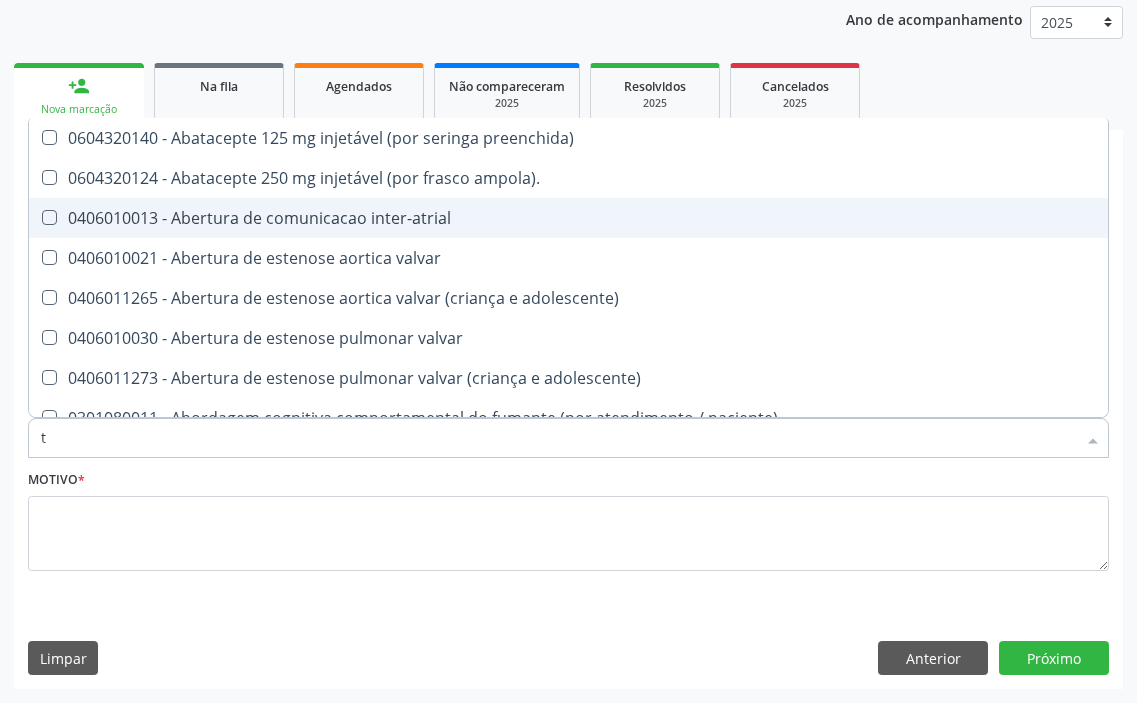 type on "tg" 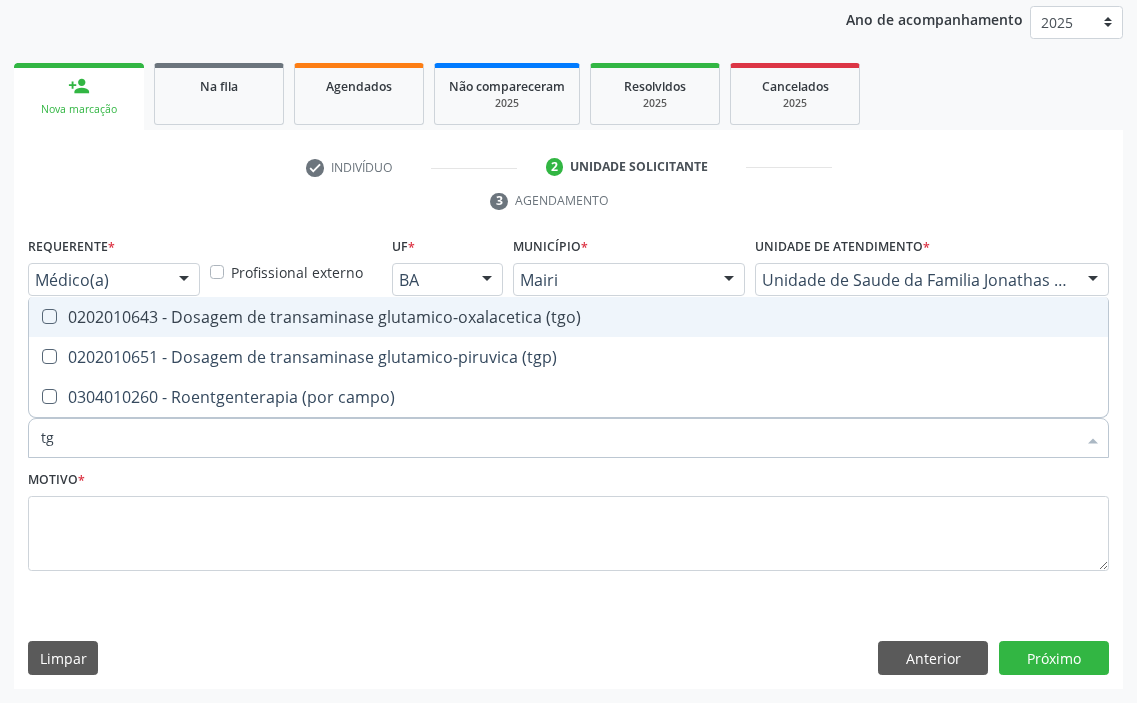 click on "0202010643 - Dosagem de transaminase glutamico-oxalacetica (tgo)" at bounding box center [568, 317] 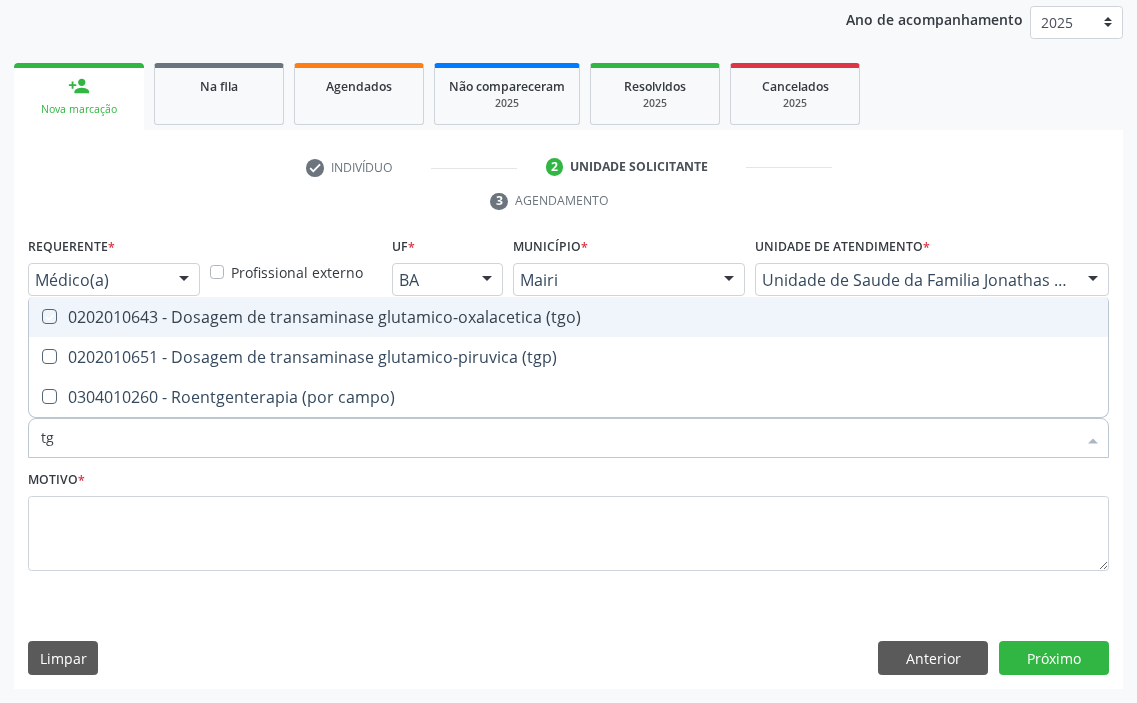checkbox on "true" 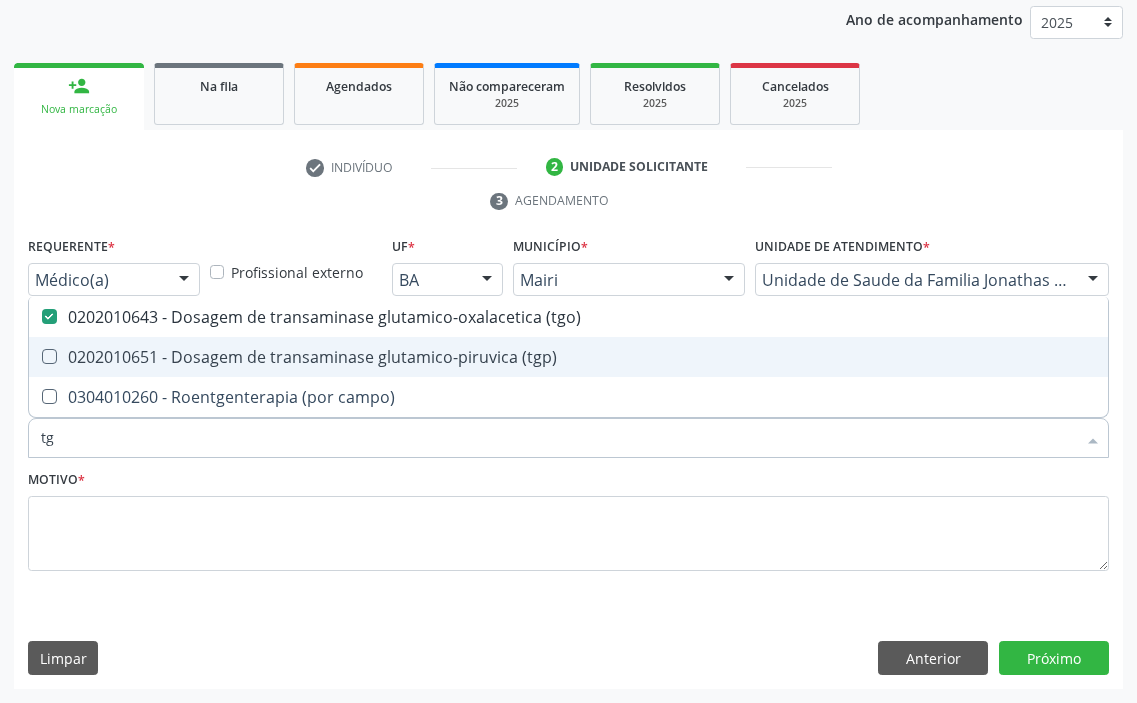 click on "0202010651 - Dosagem de transaminase glutamico-piruvica (tgp)" at bounding box center (568, 357) 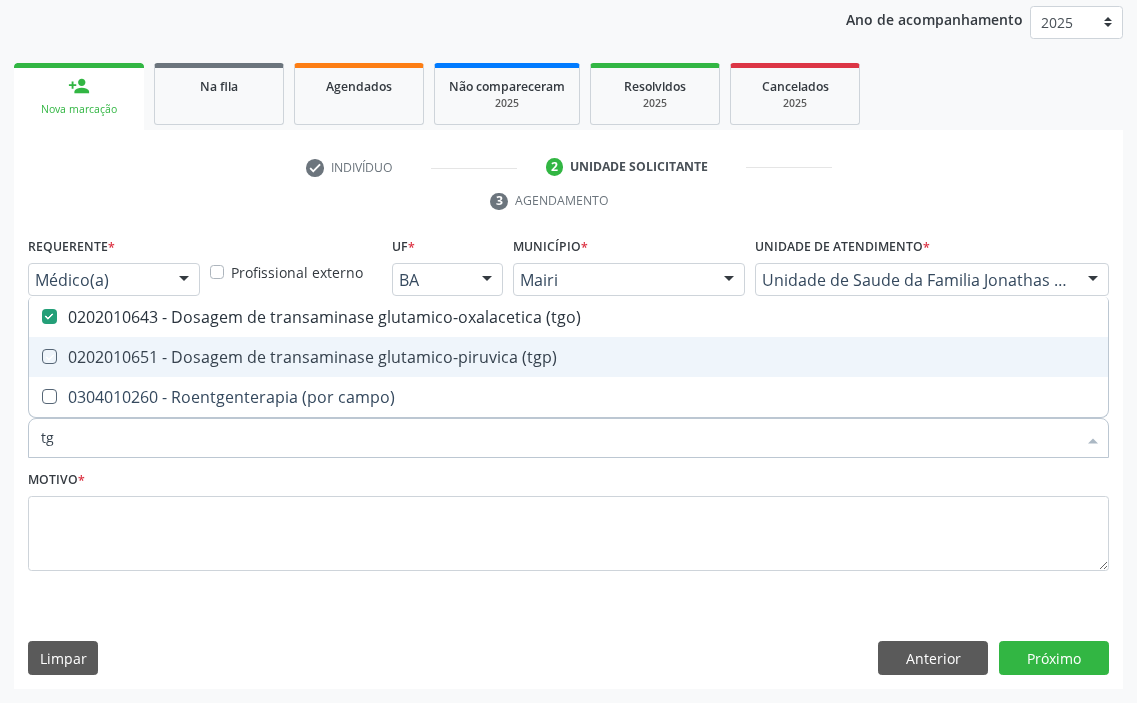 checkbox on "true" 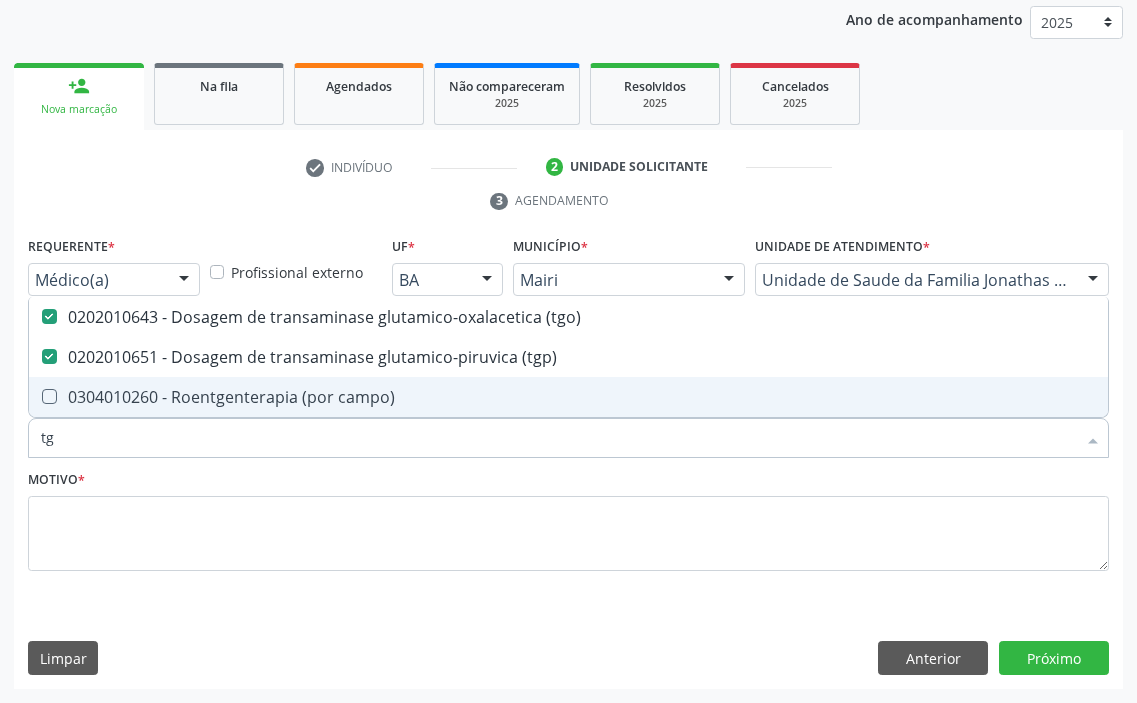 click on "tg" at bounding box center (558, 438) 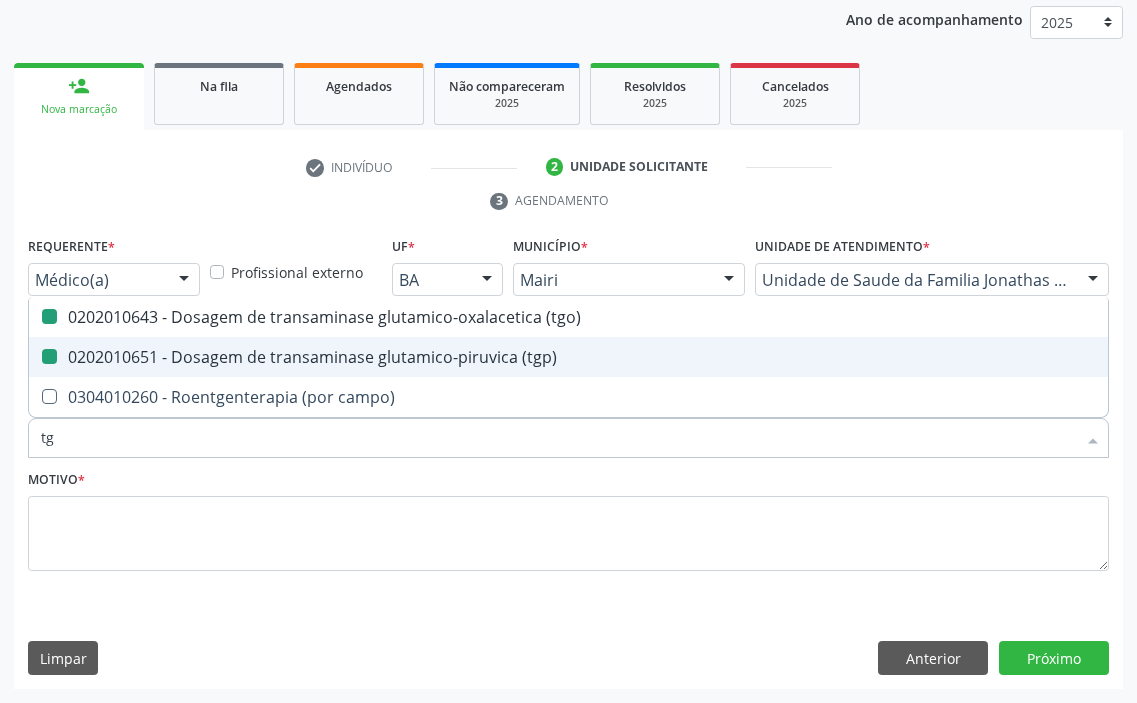 type on "p" 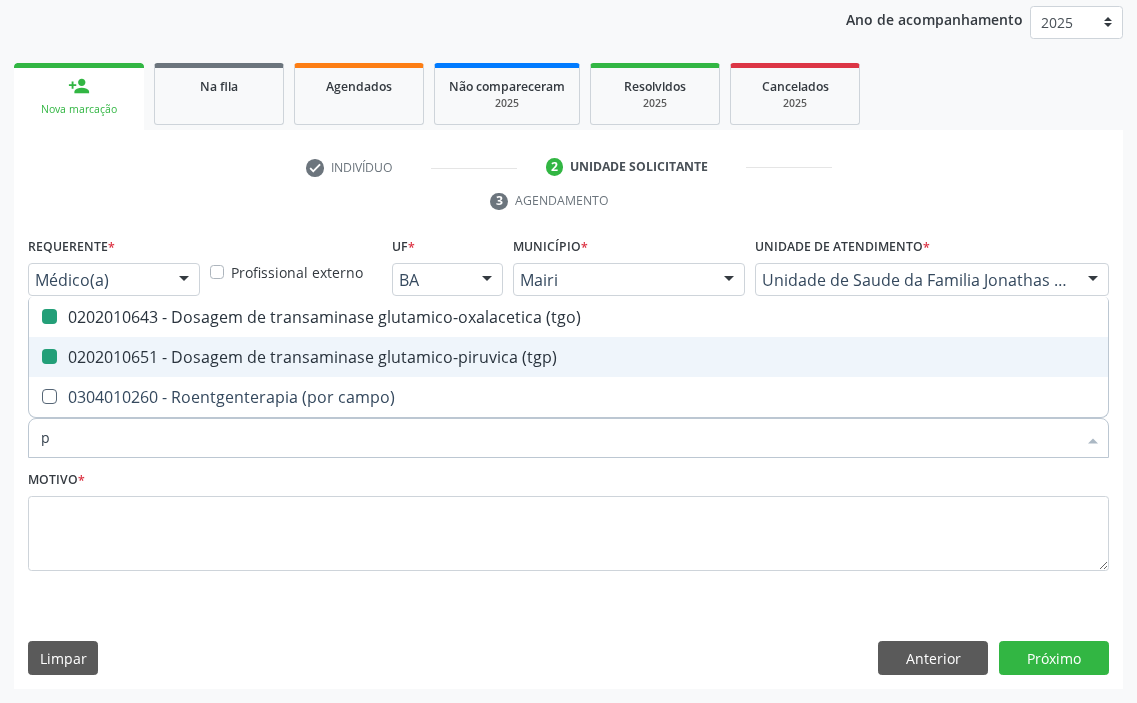 checkbox on "false" 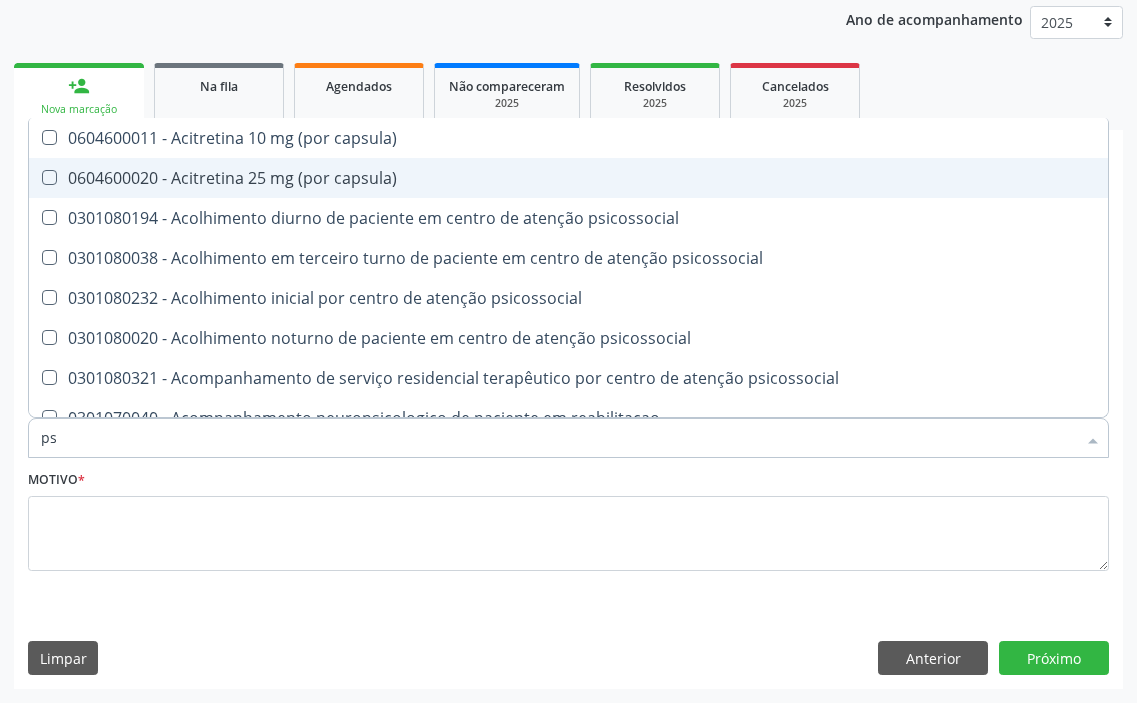 type on "psa" 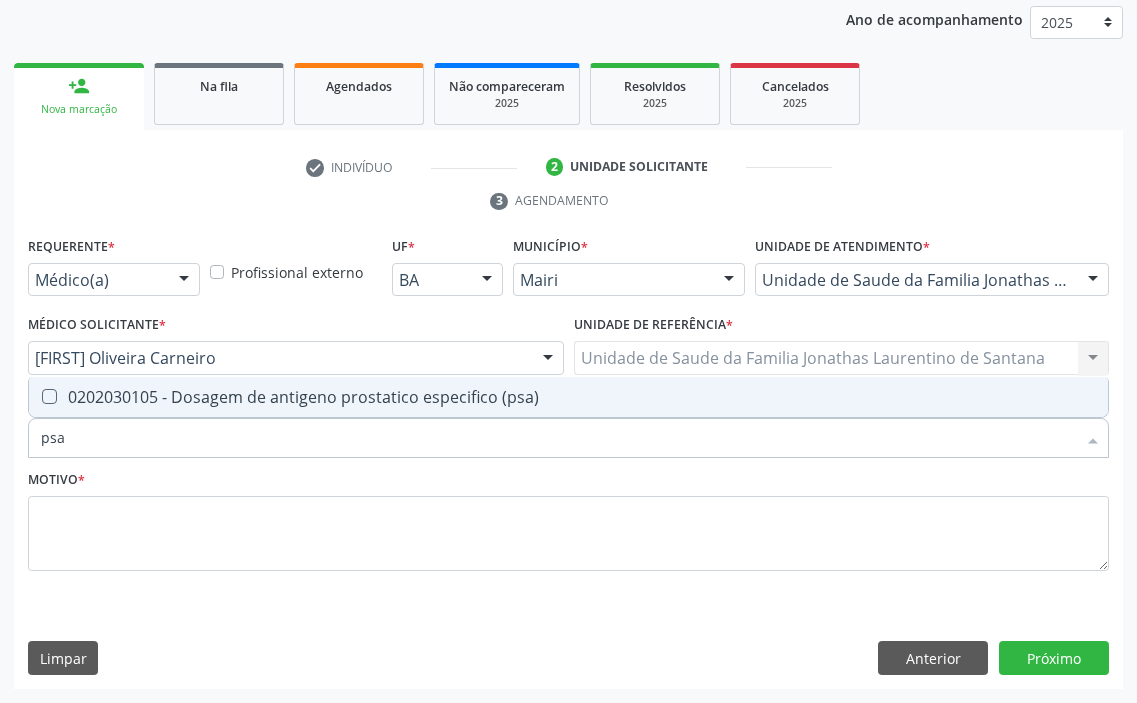 click on "0202030105 - Dosagem de antigeno prostatico especifico (psa)" at bounding box center (568, 397) 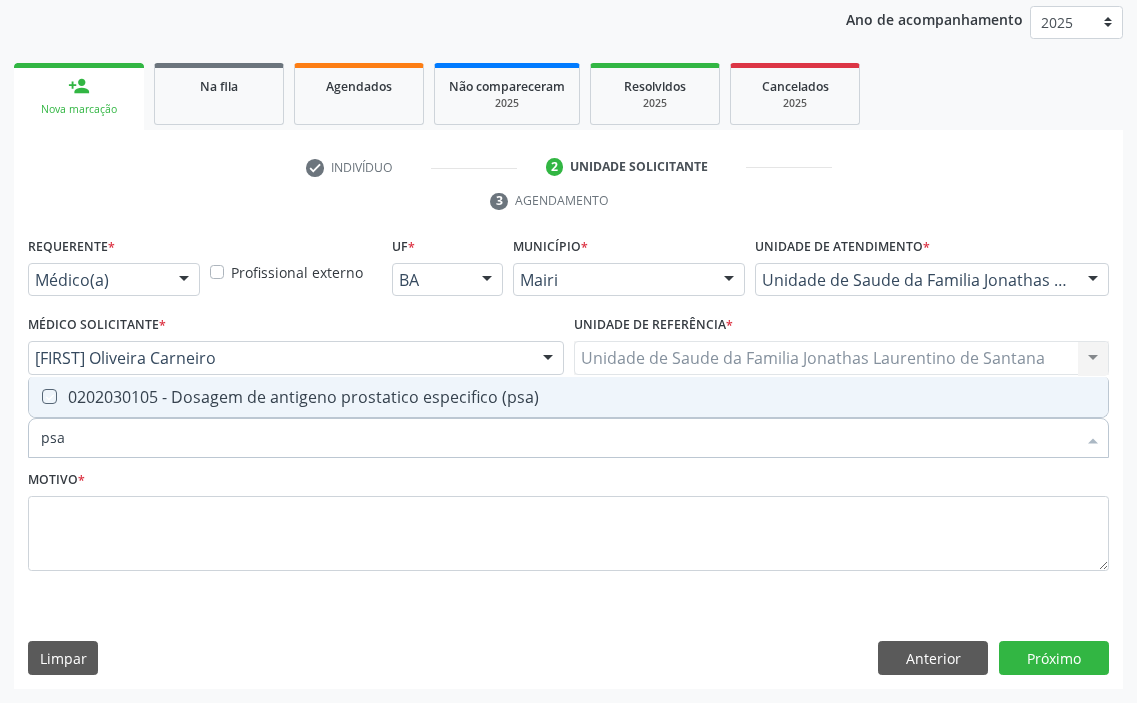 checkbox on "true" 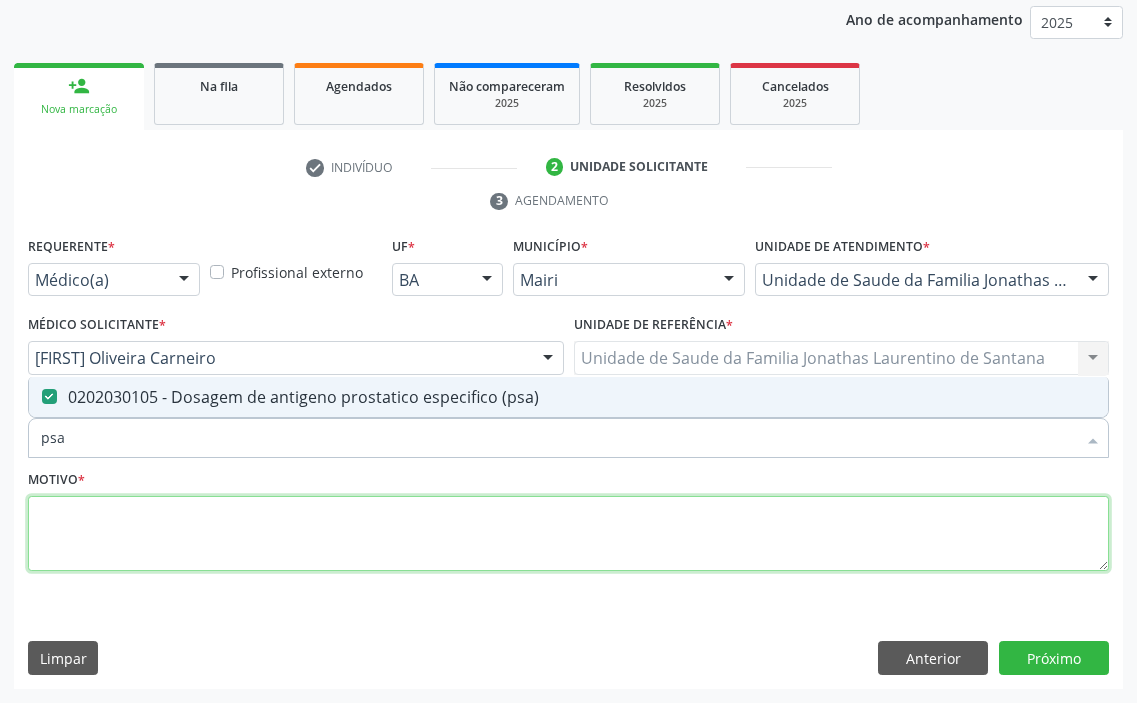 click at bounding box center [568, 534] 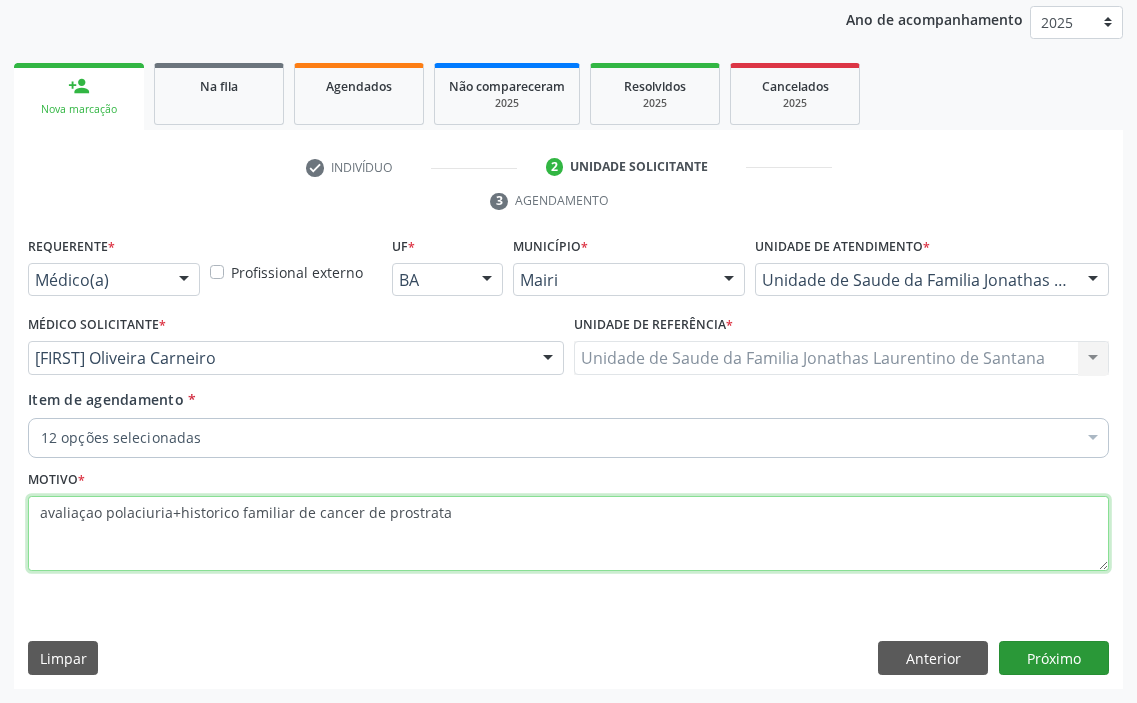 type on "avaliaçao polaciuria+historico familiar de cancer de prostrata" 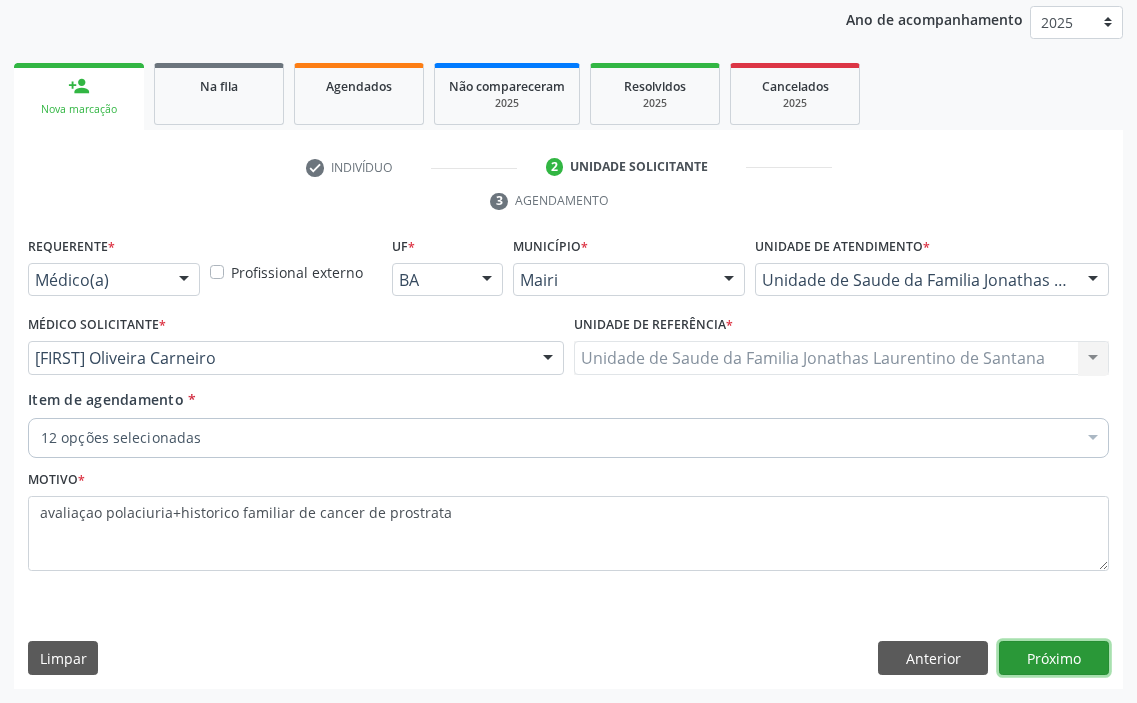 click on "Próximo" at bounding box center (1054, 658) 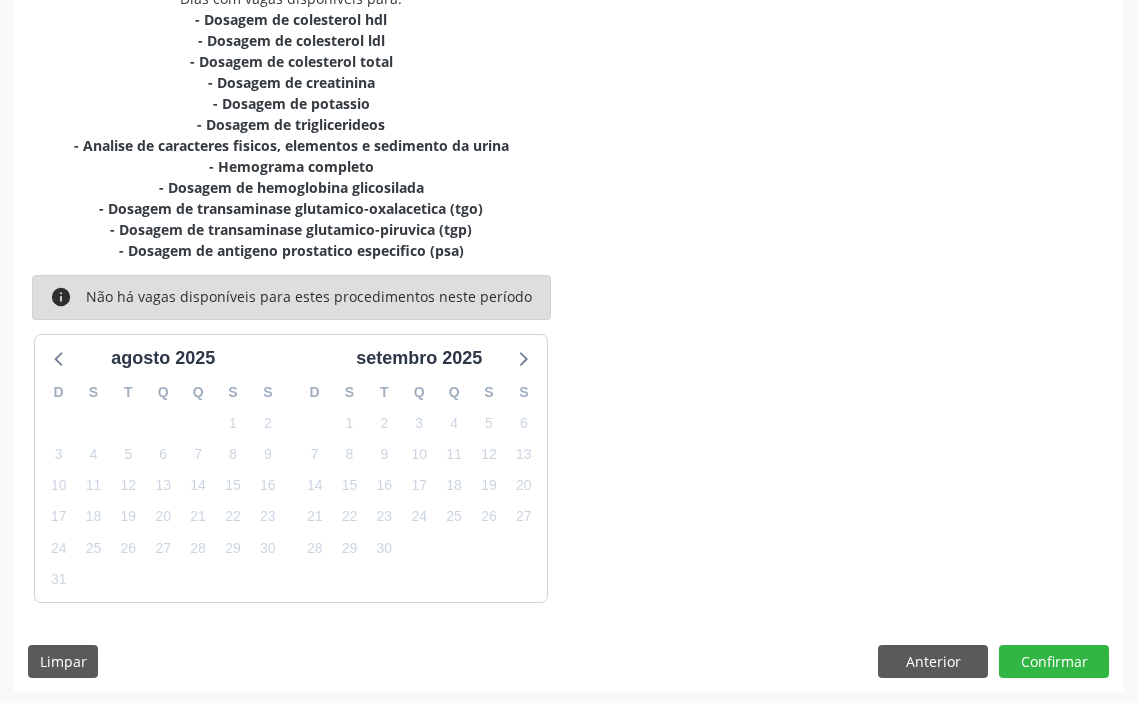 scroll, scrollTop: 488, scrollLeft: 0, axis: vertical 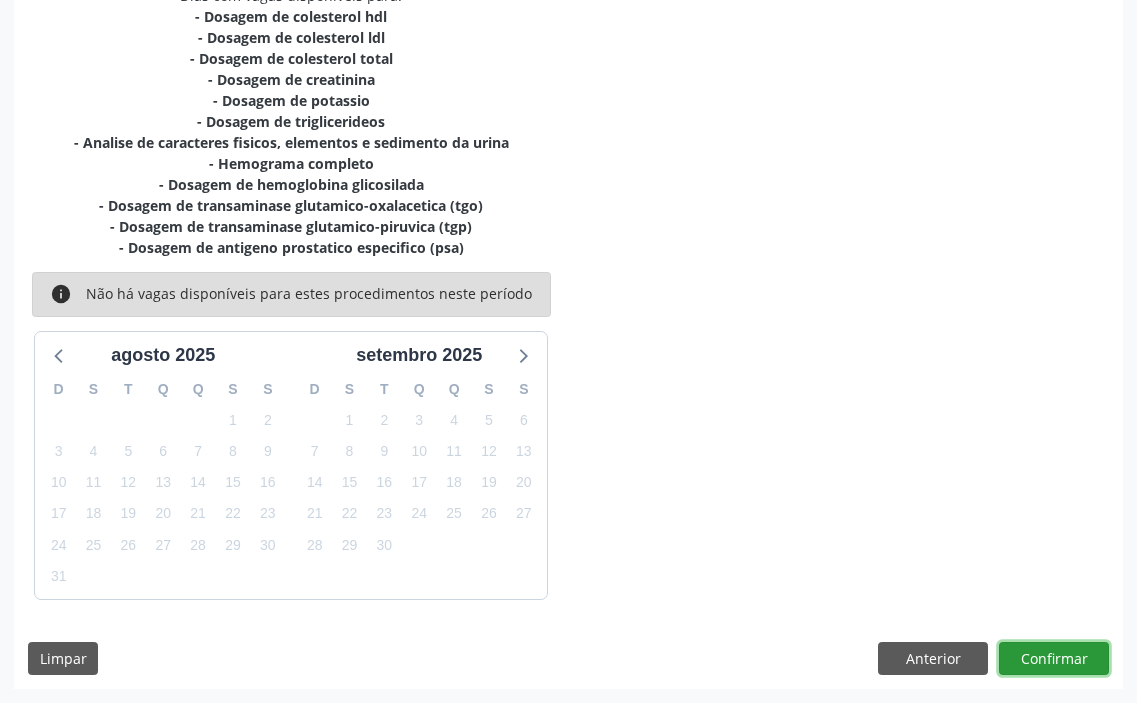 click on "Confirmar" at bounding box center [1054, 659] 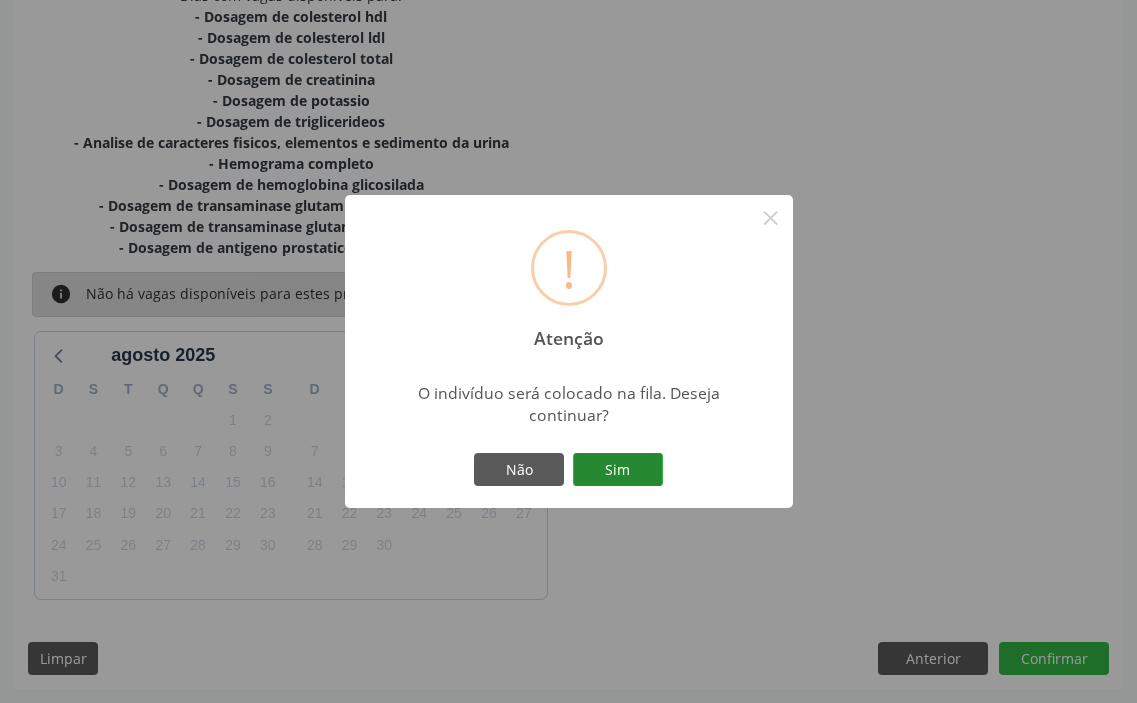 click on "Sim" at bounding box center (618, 470) 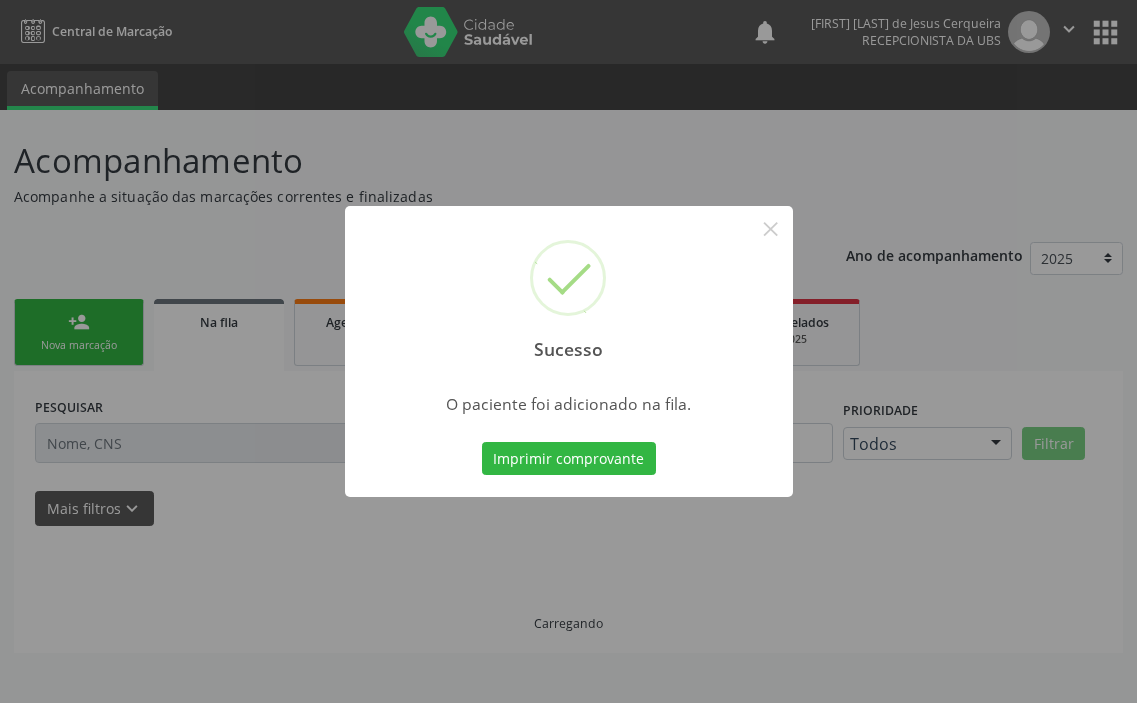 scroll, scrollTop: 0, scrollLeft: 0, axis: both 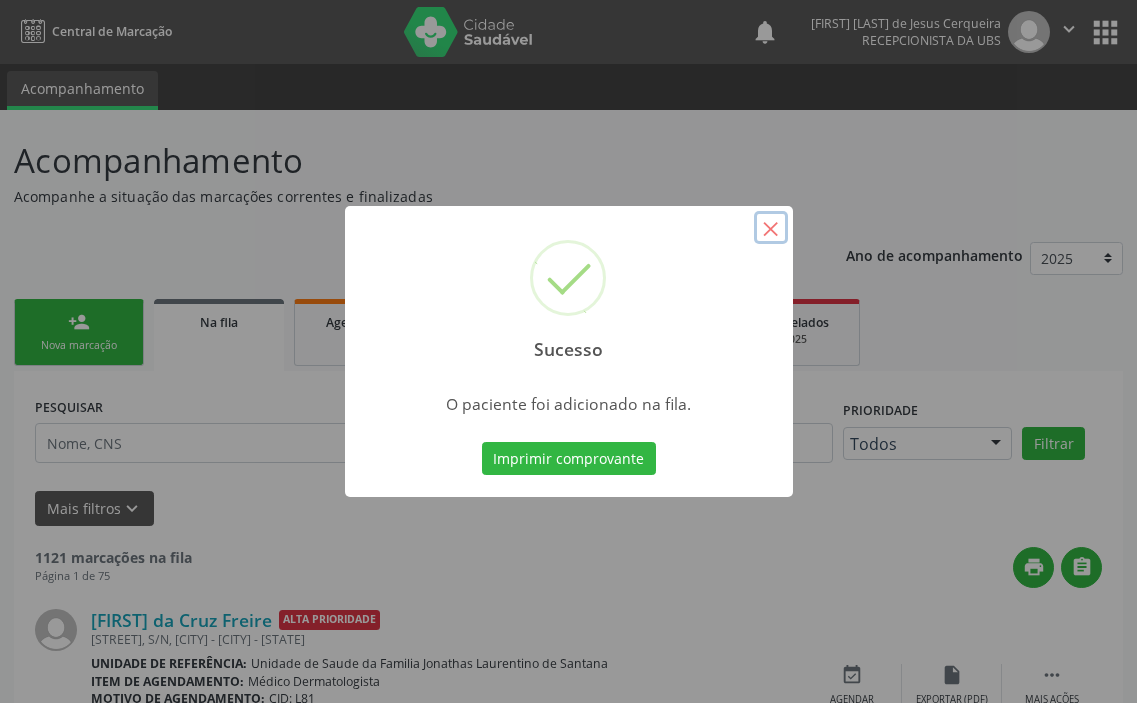 click on "×" at bounding box center [771, 228] 